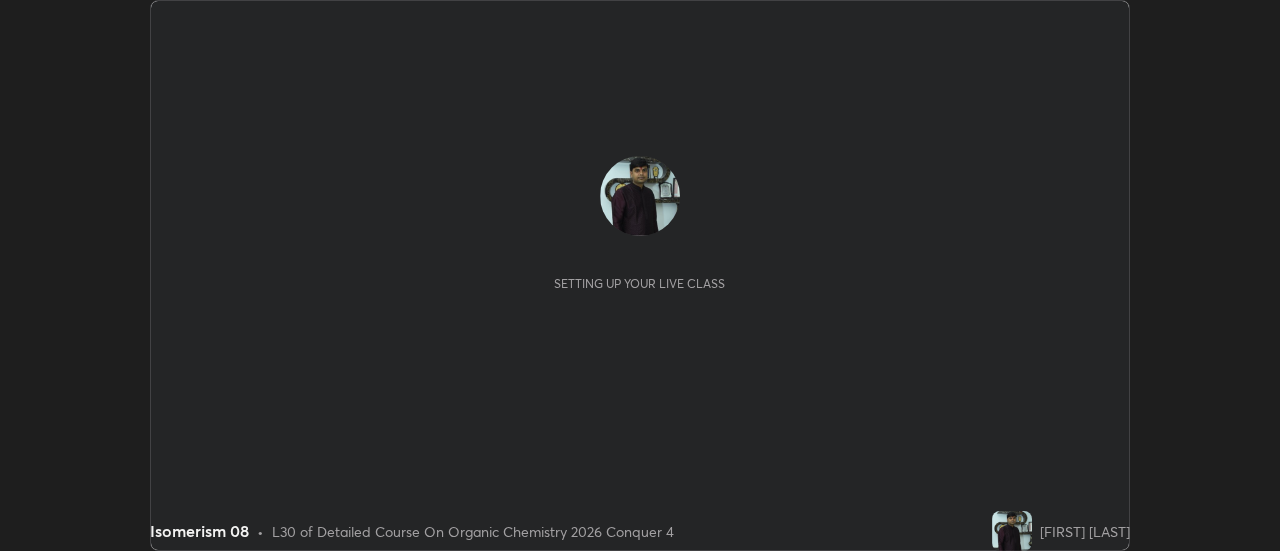 scroll, scrollTop: 0, scrollLeft: 0, axis: both 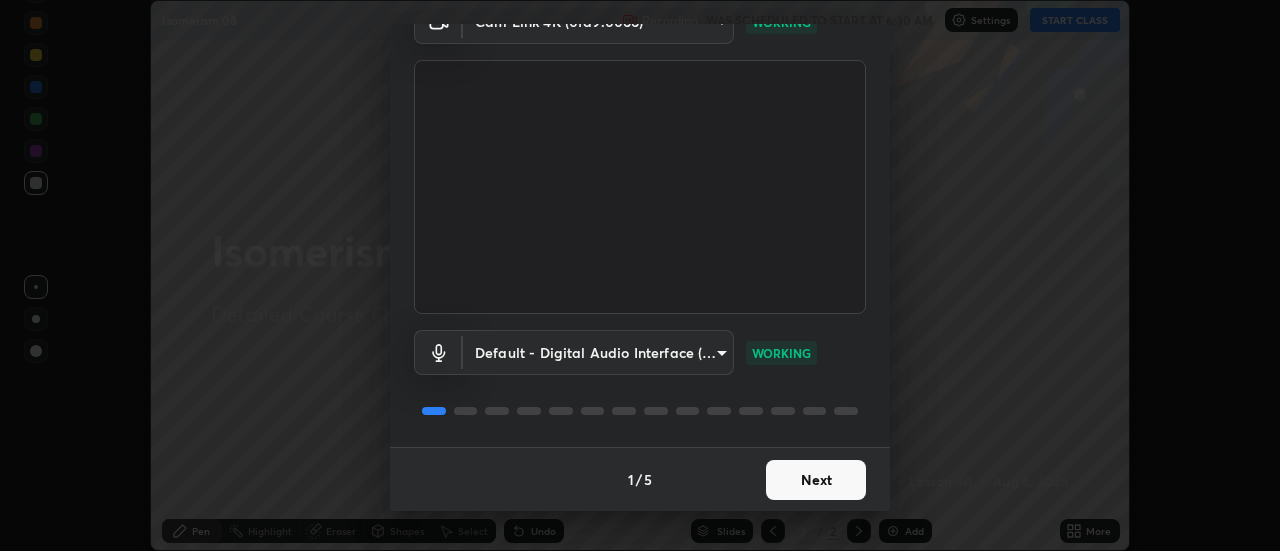 click on "Next" at bounding box center [816, 480] 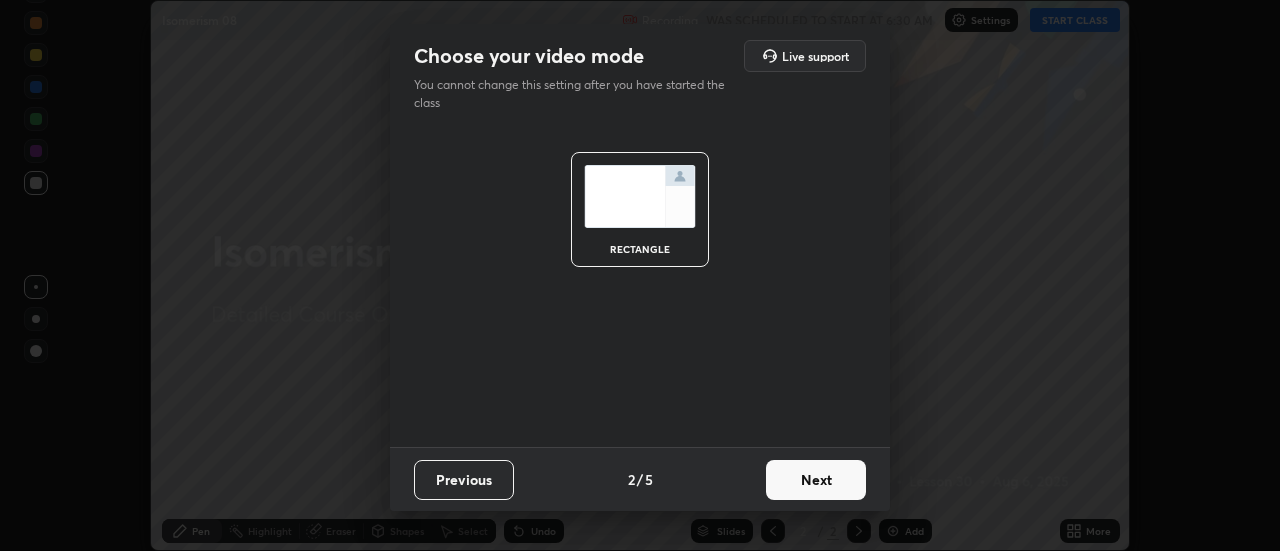 click on "Next" at bounding box center (816, 480) 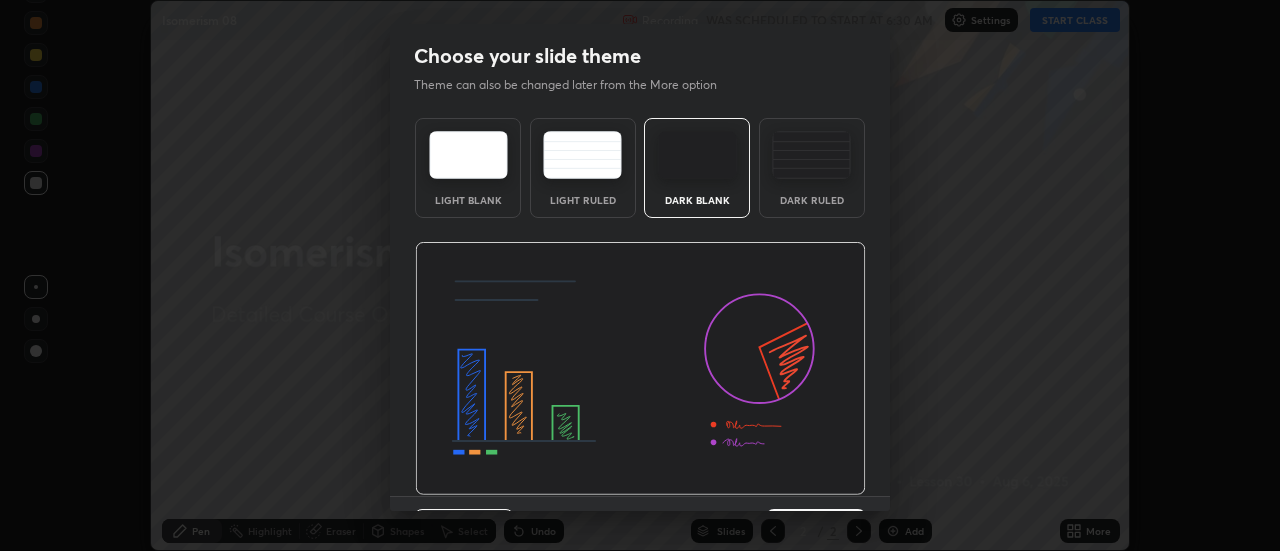 scroll, scrollTop: 49, scrollLeft: 0, axis: vertical 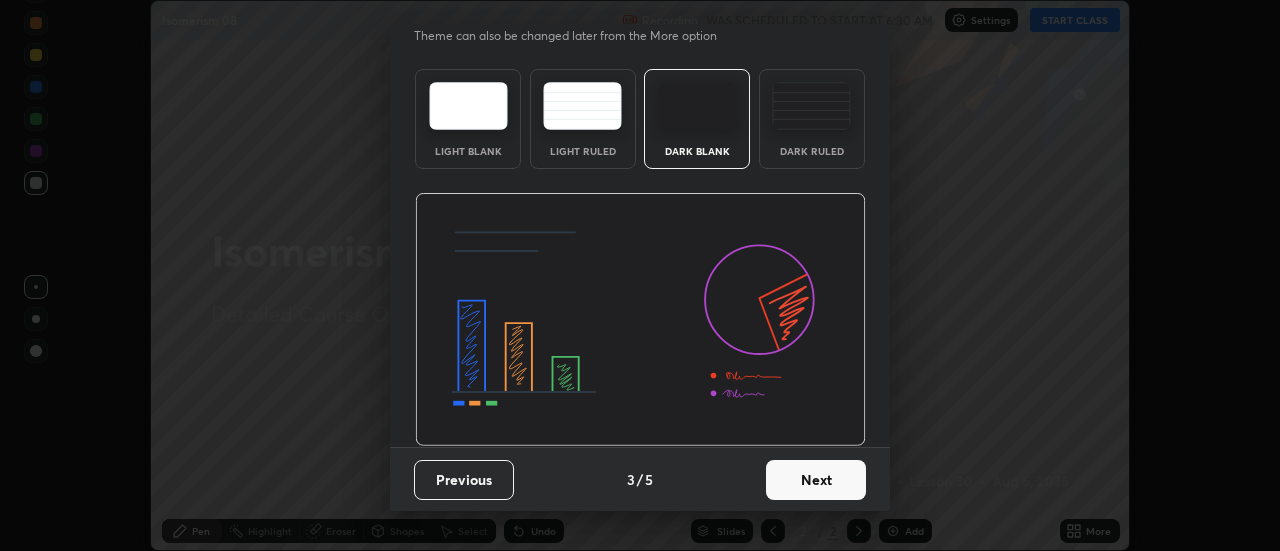 click at bounding box center [640, 320] 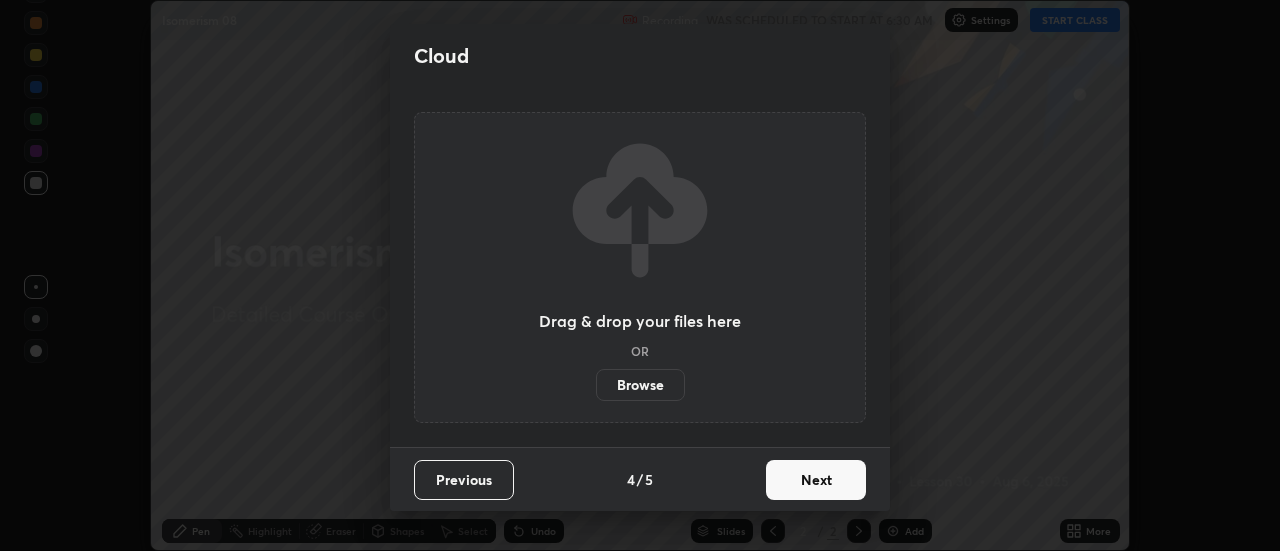 scroll, scrollTop: 0, scrollLeft: 0, axis: both 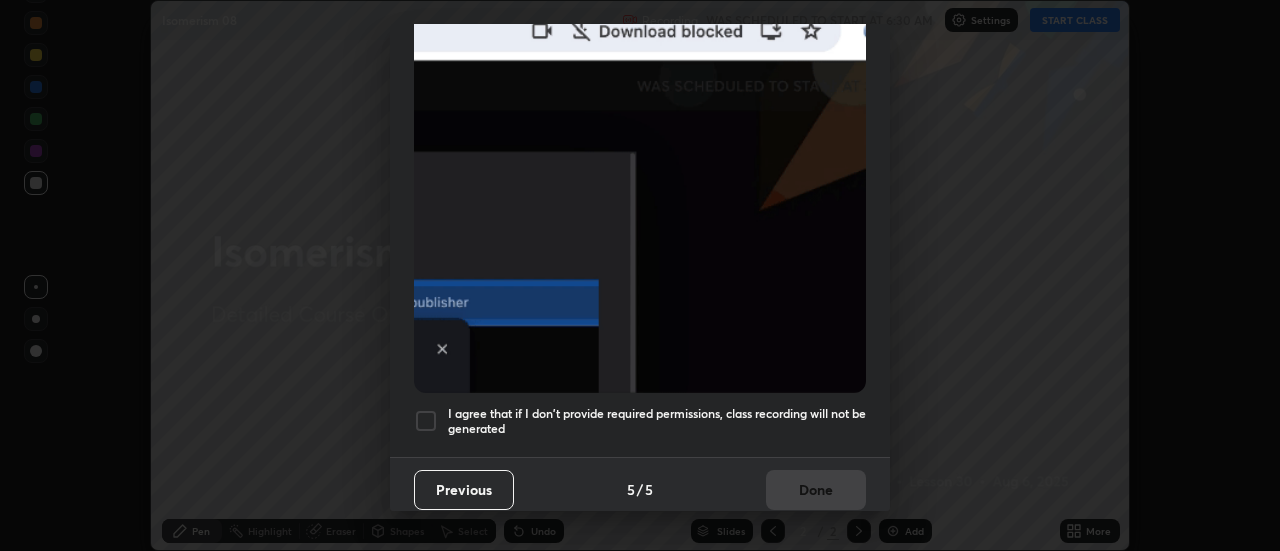 click at bounding box center (426, 421) 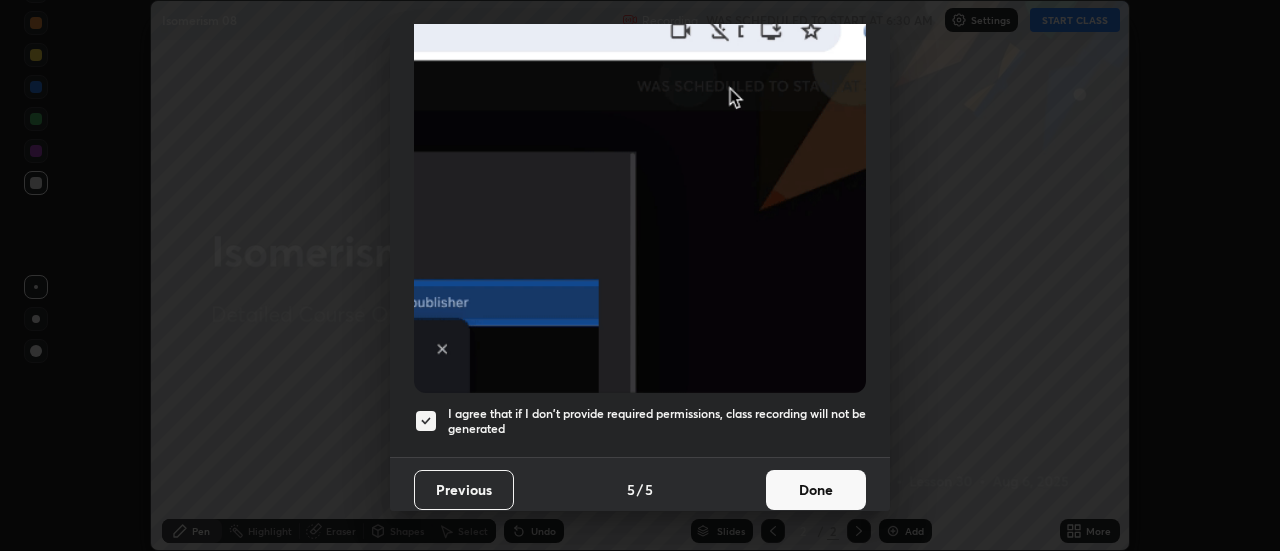 click on "Done" at bounding box center (816, 490) 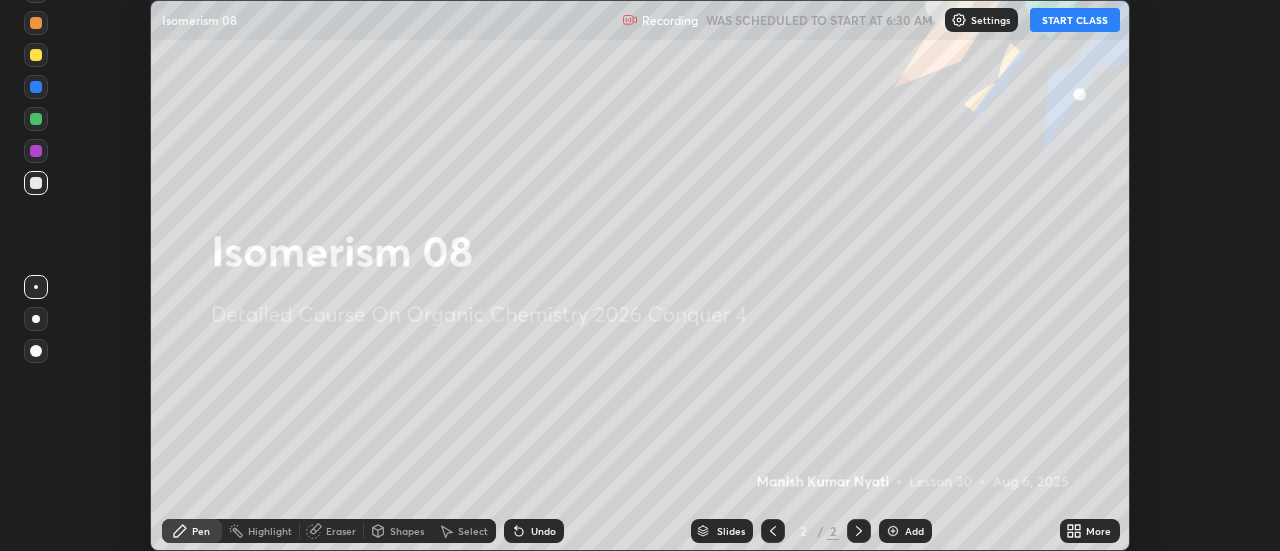 click on "START CLASS" at bounding box center [1075, 20] 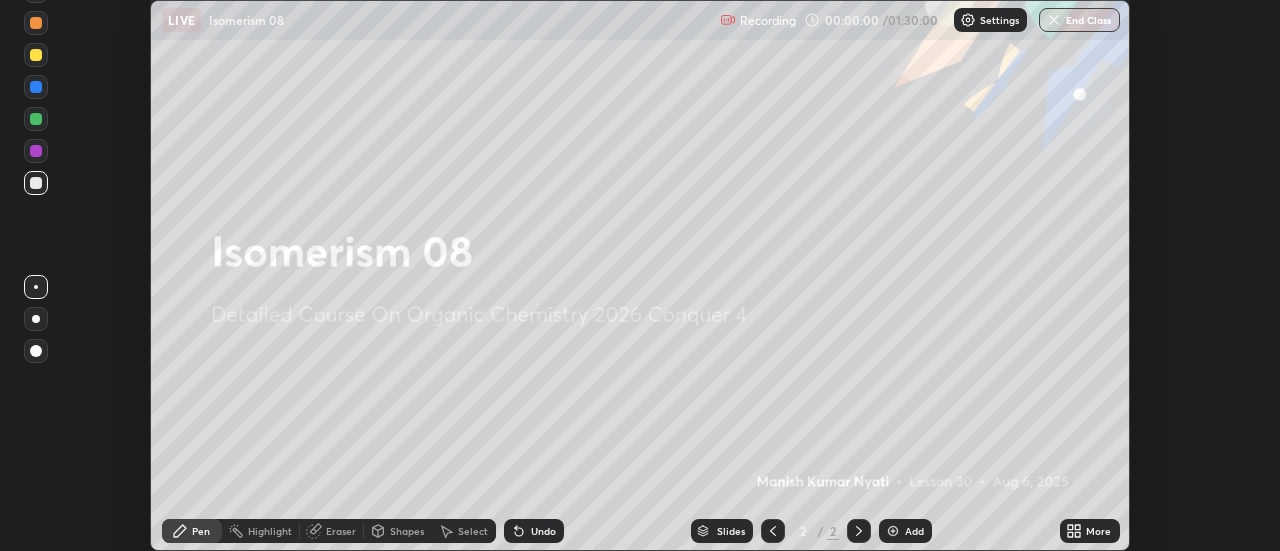 click 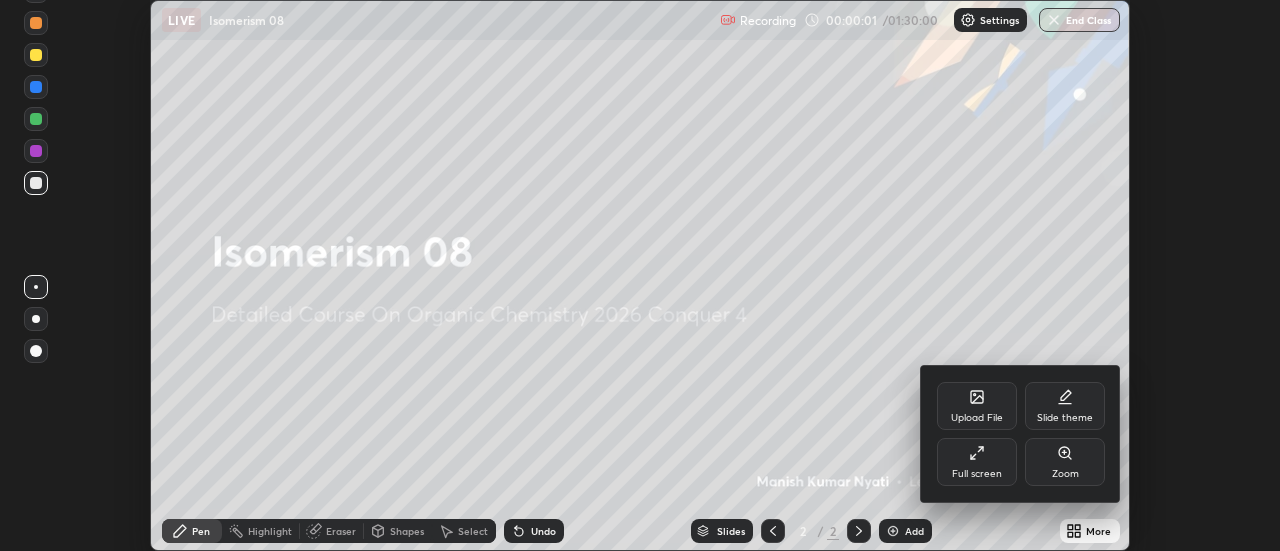 click 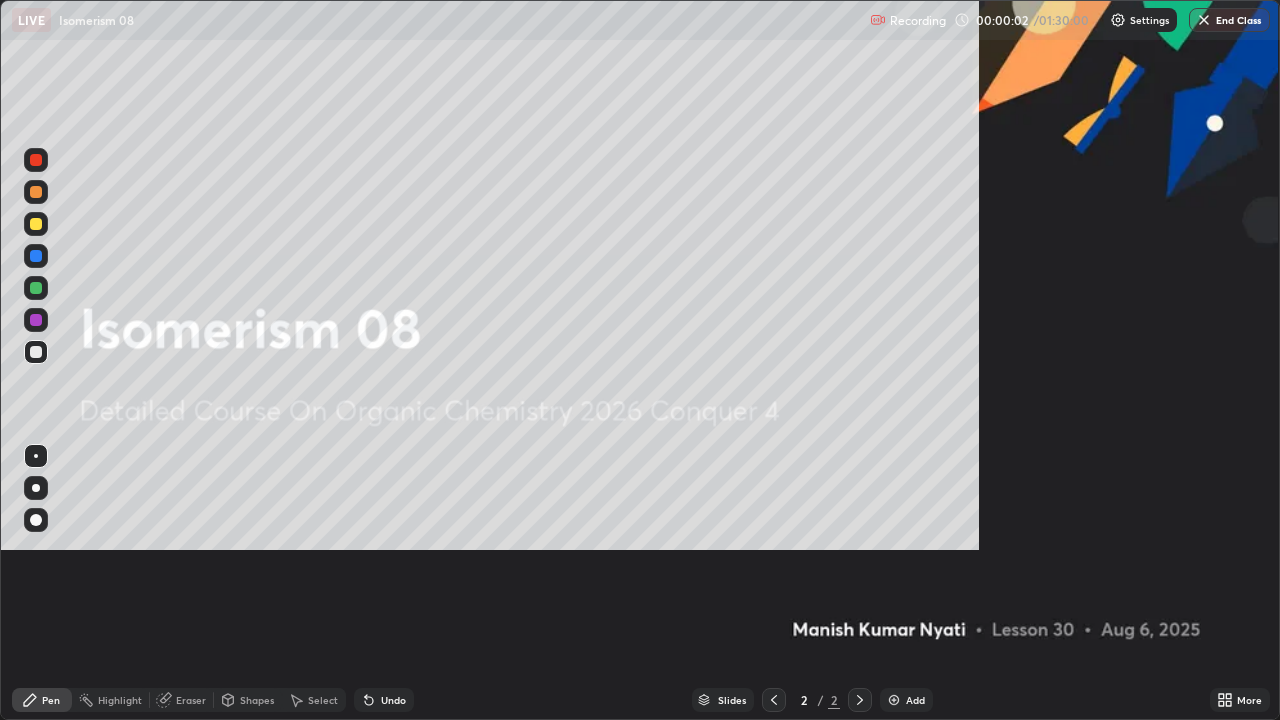 scroll, scrollTop: 99280, scrollLeft: 98720, axis: both 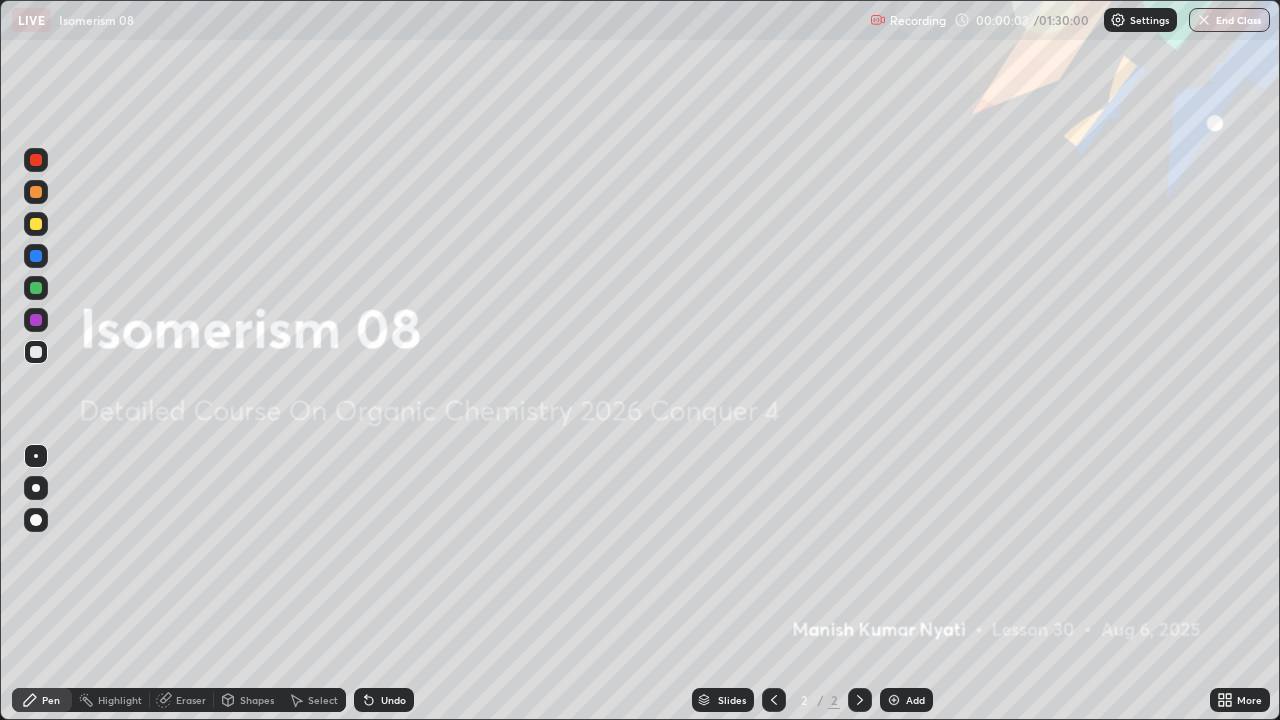 click on "Add" at bounding box center [906, 700] 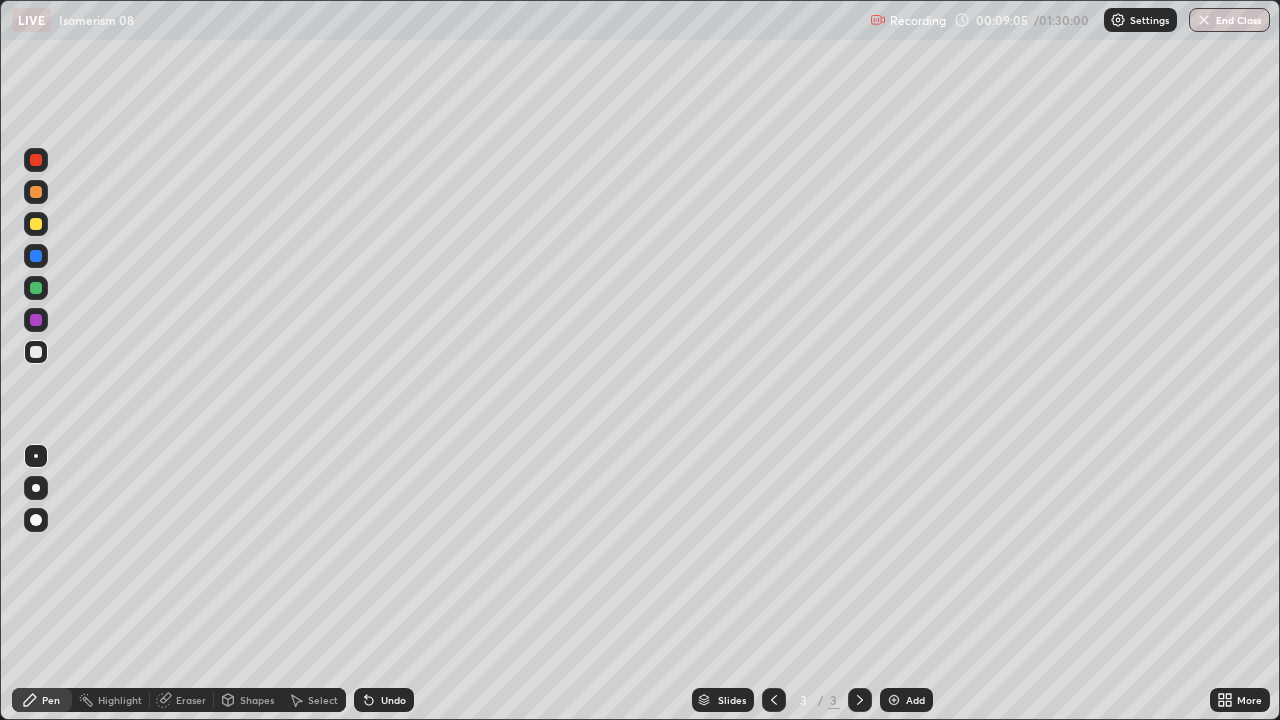 click on "Undo" at bounding box center (384, 700) 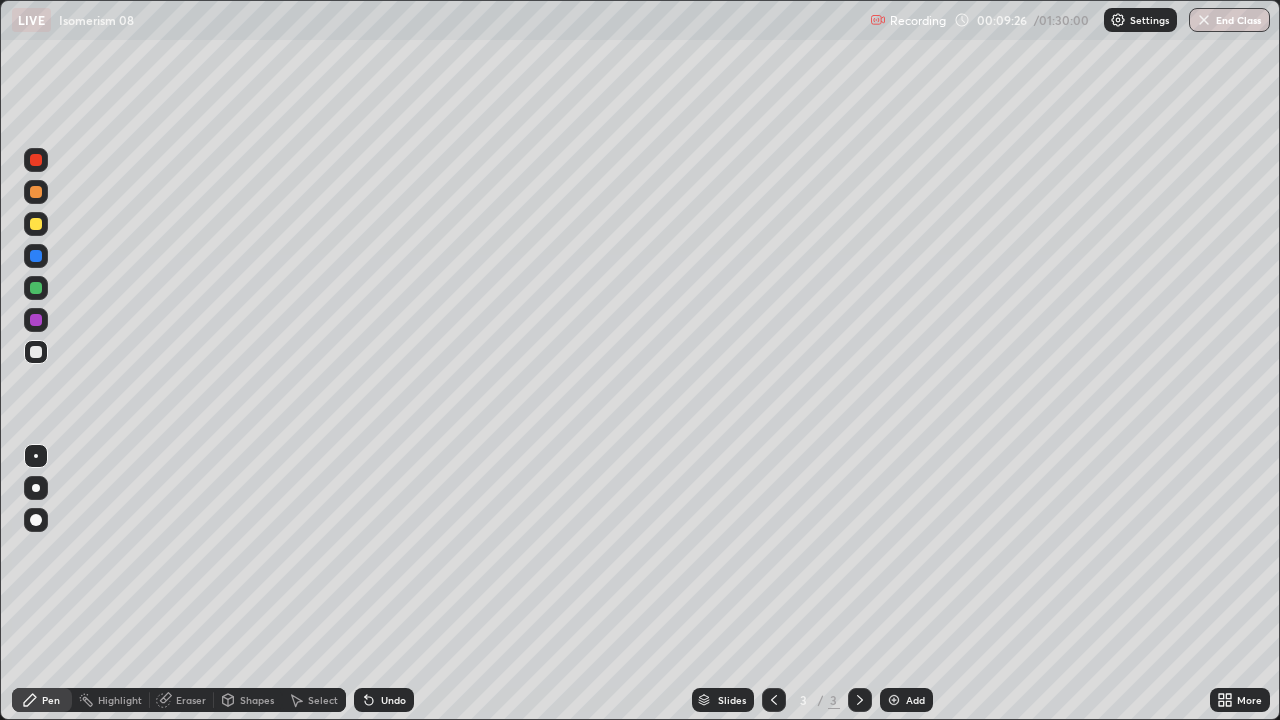 click on "Undo" at bounding box center [384, 700] 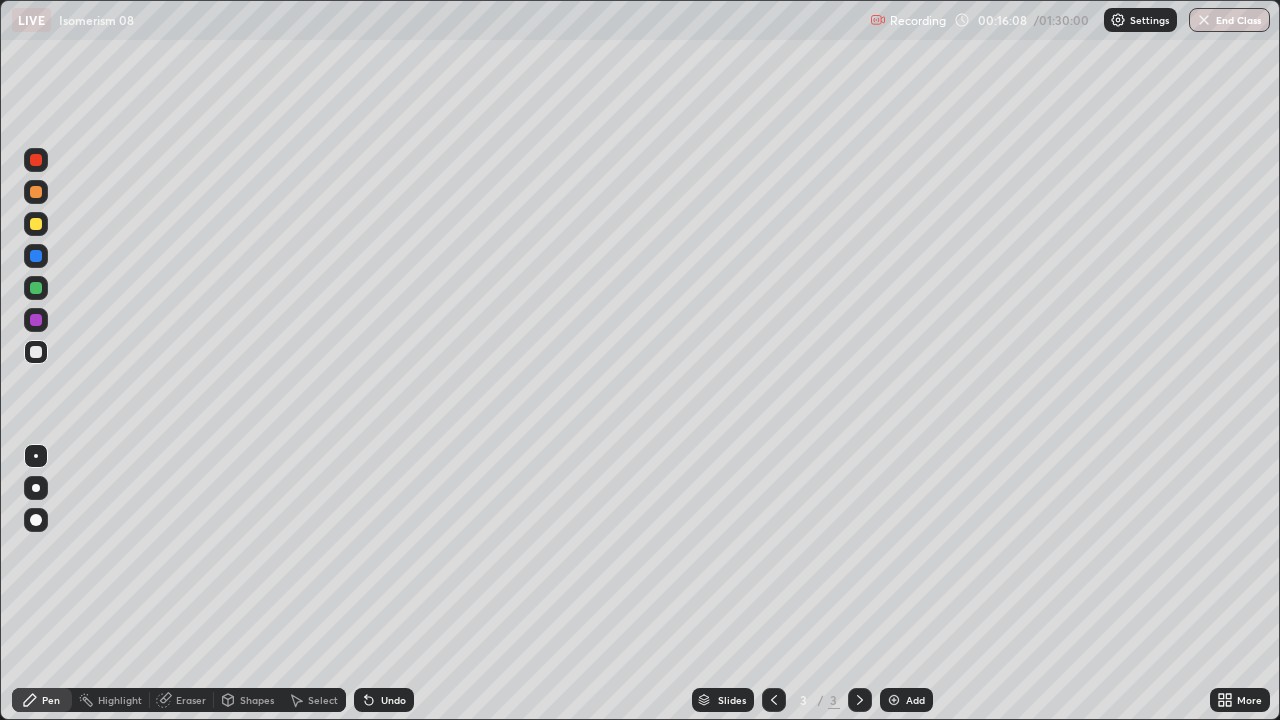 click on "Undo" at bounding box center [384, 700] 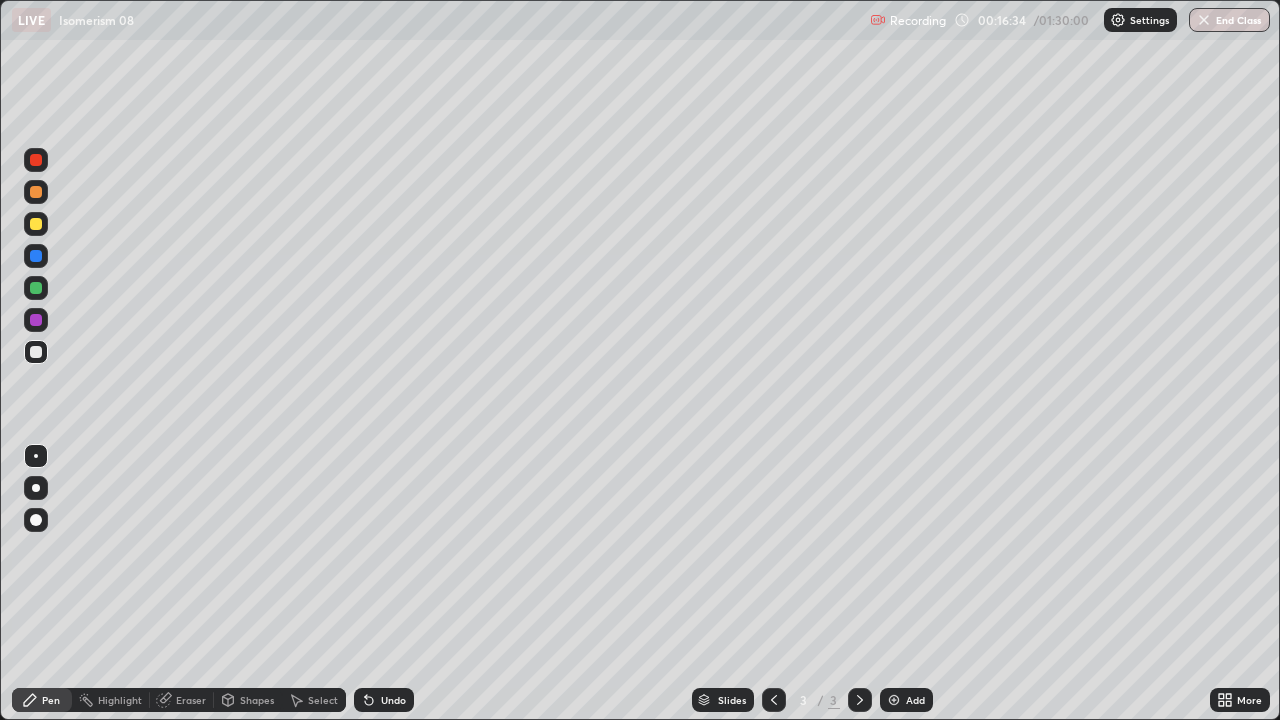 click on "Undo" at bounding box center [393, 700] 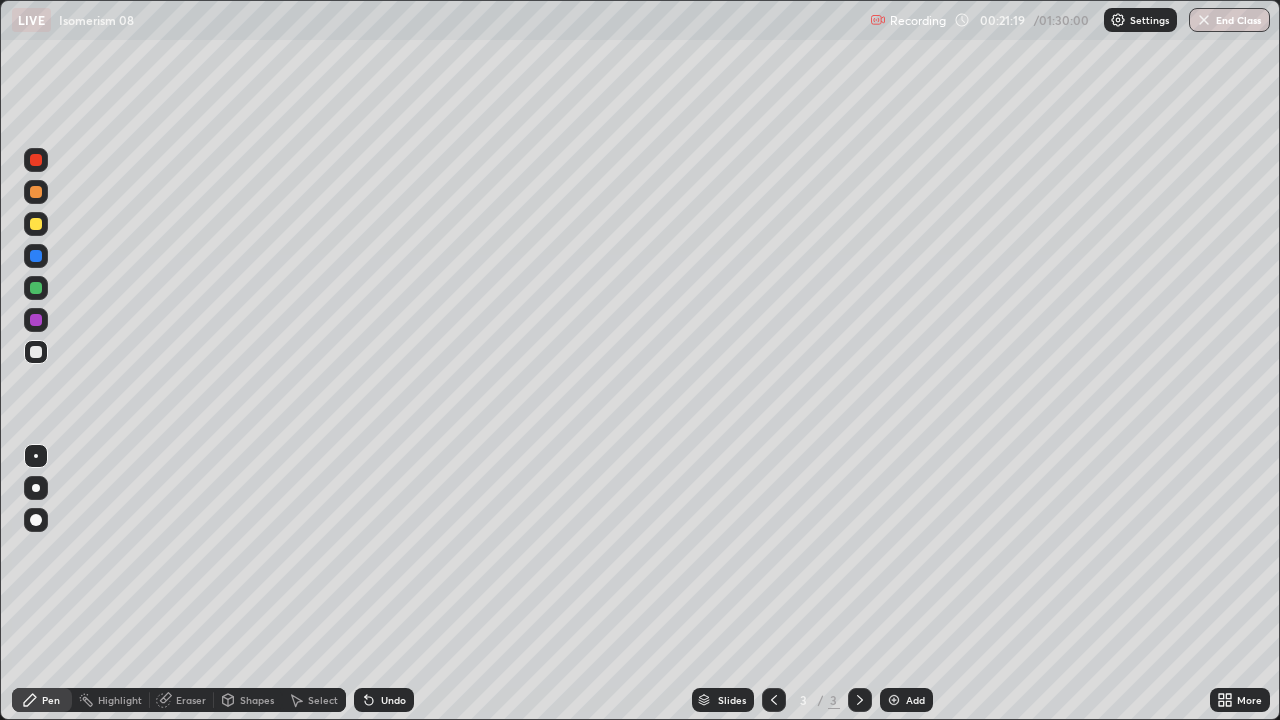 click at bounding box center (894, 700) 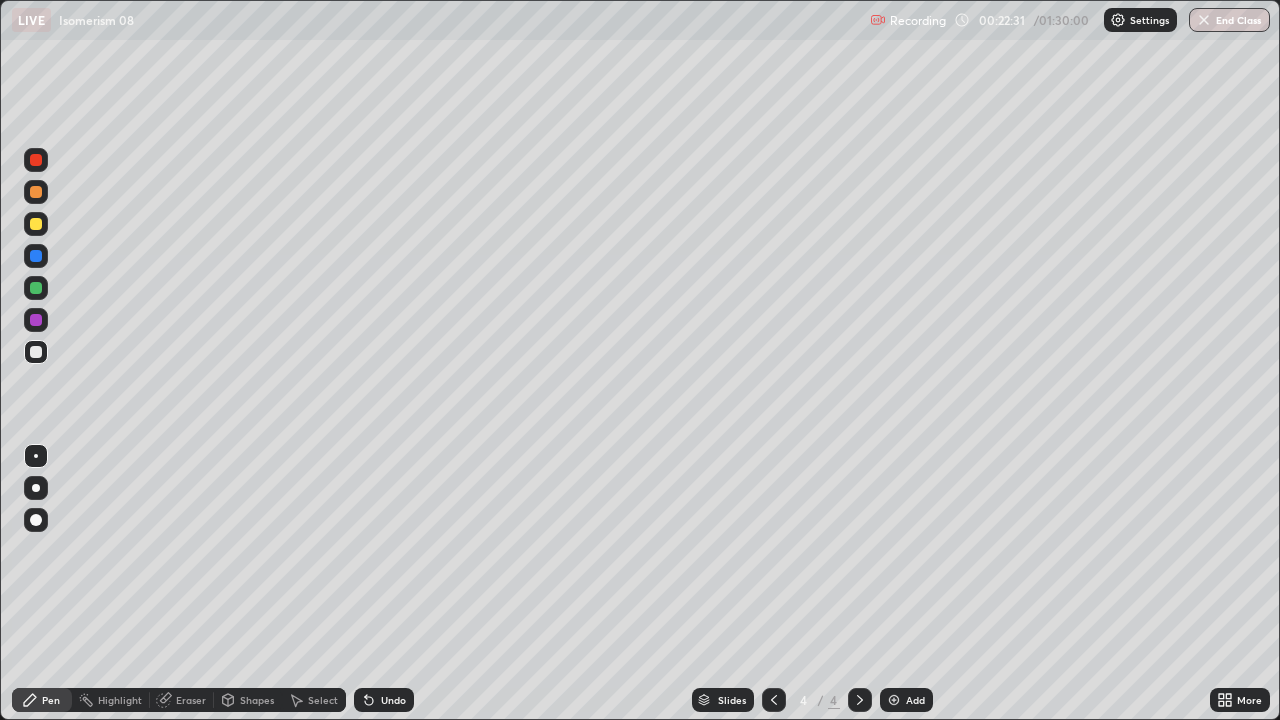 click on "Undo" at bounding box center [384, 700] 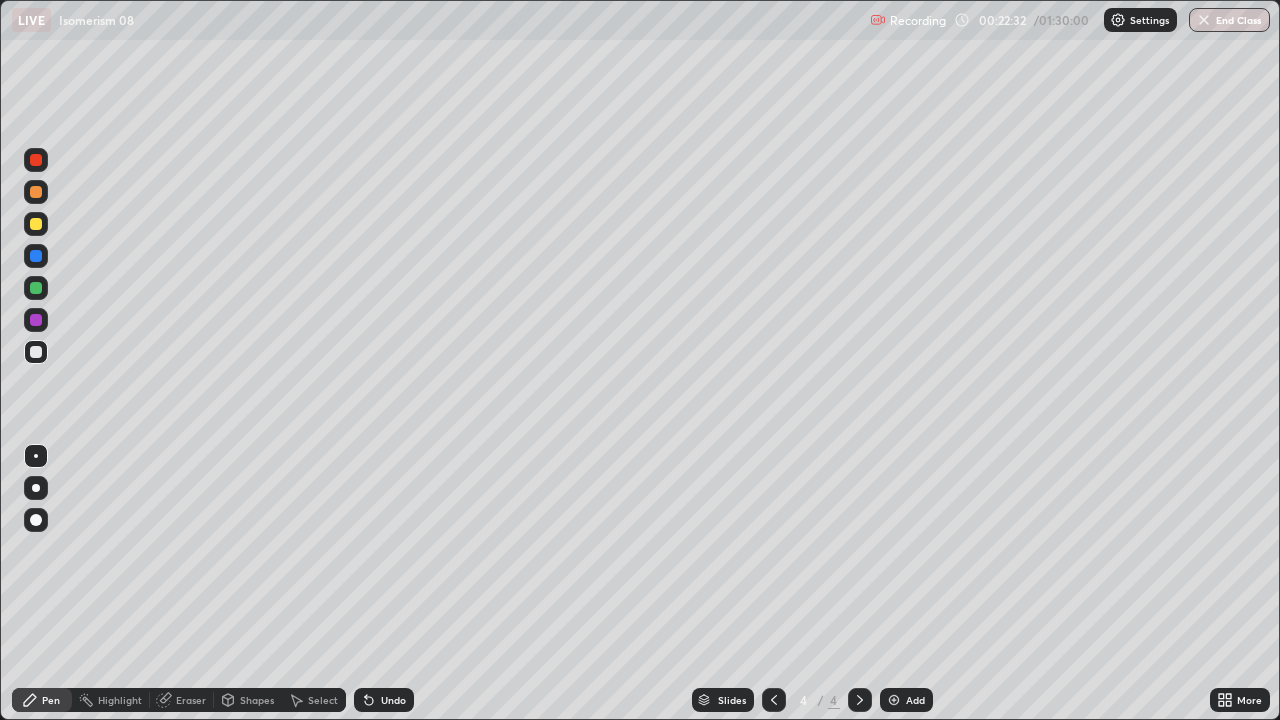 click on "Undo" at bounding box center [393, 700] 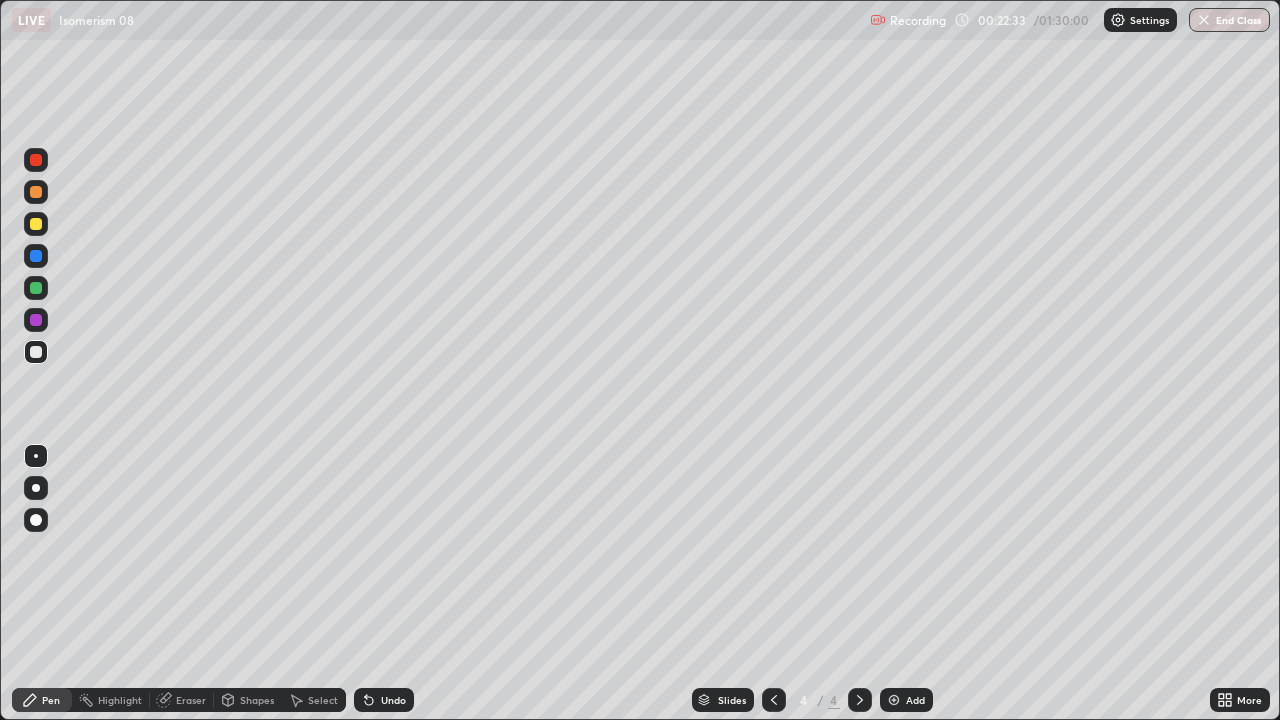 click on "Undo" at bounding box center [384, 700] 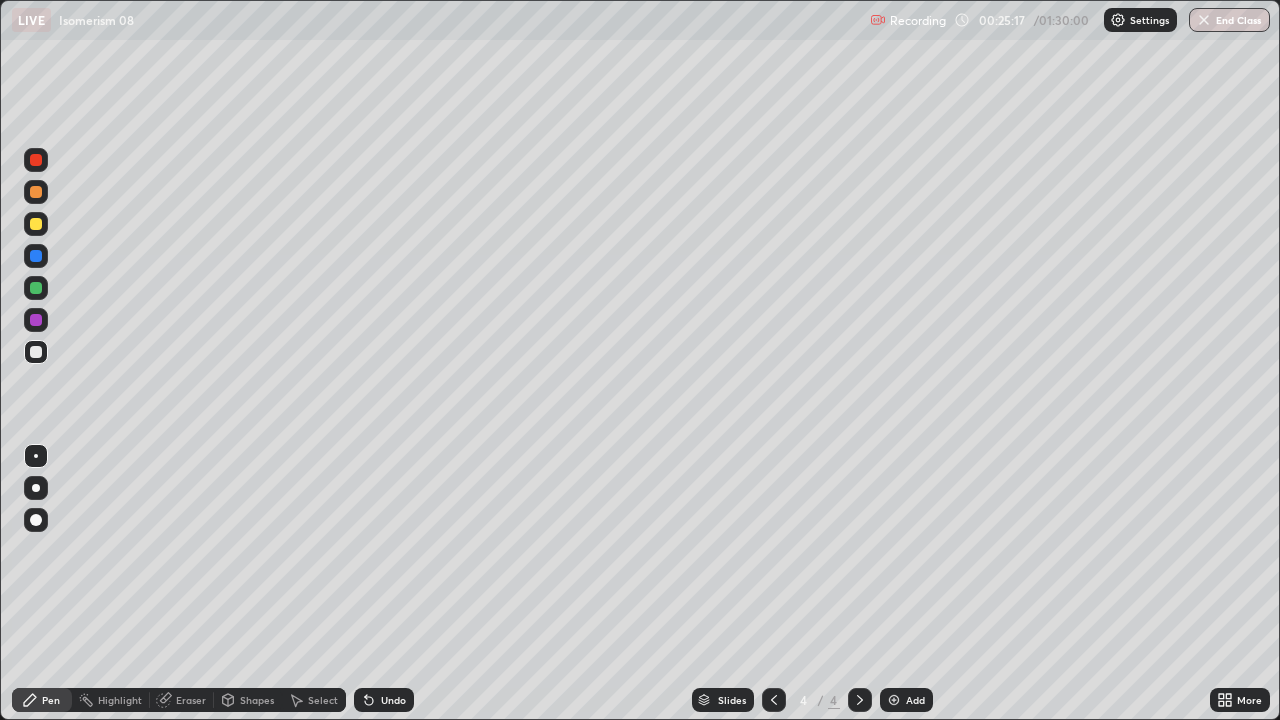 click at bounding box center [860, 700] 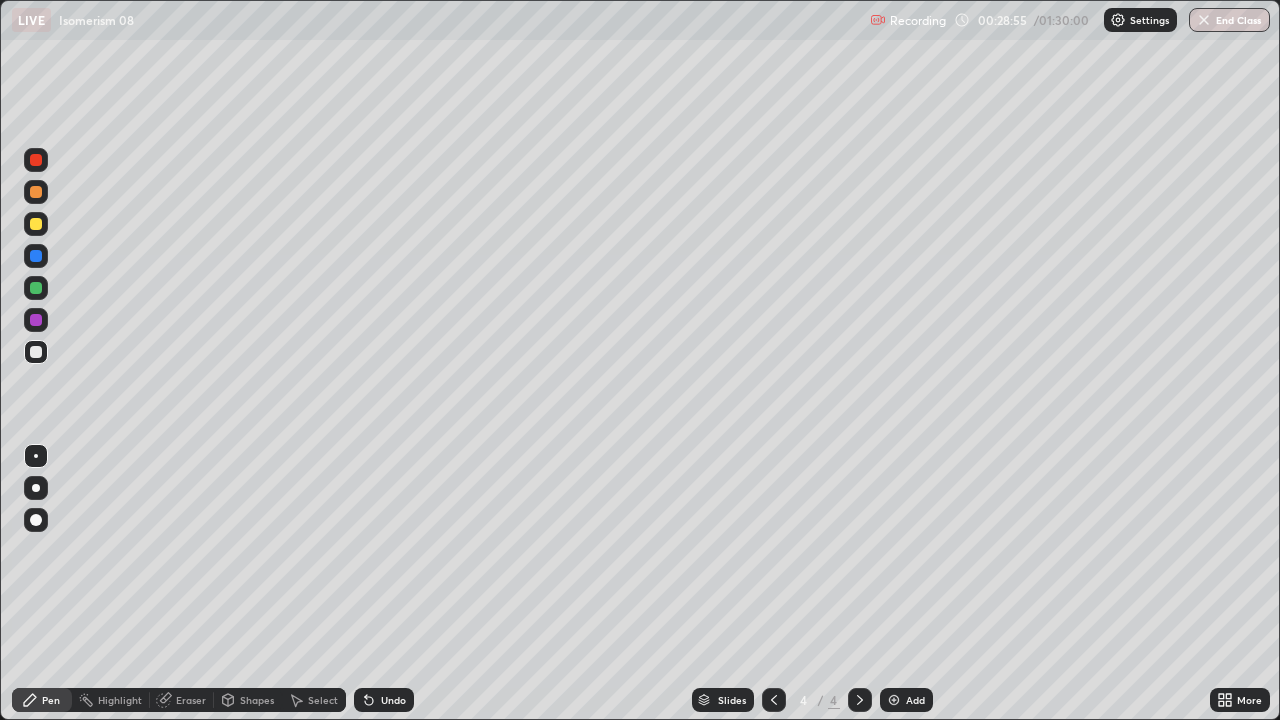 click at bounding box center [894, 700] 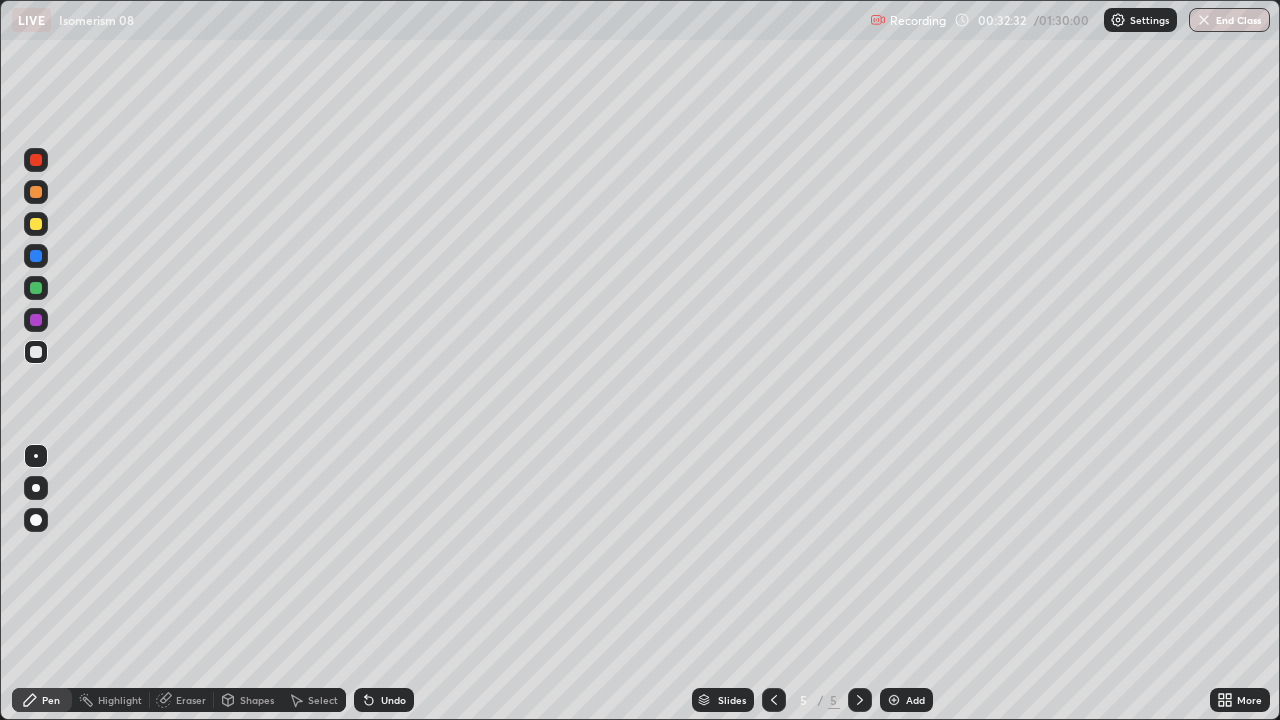 click at bounding box center [894, 700] 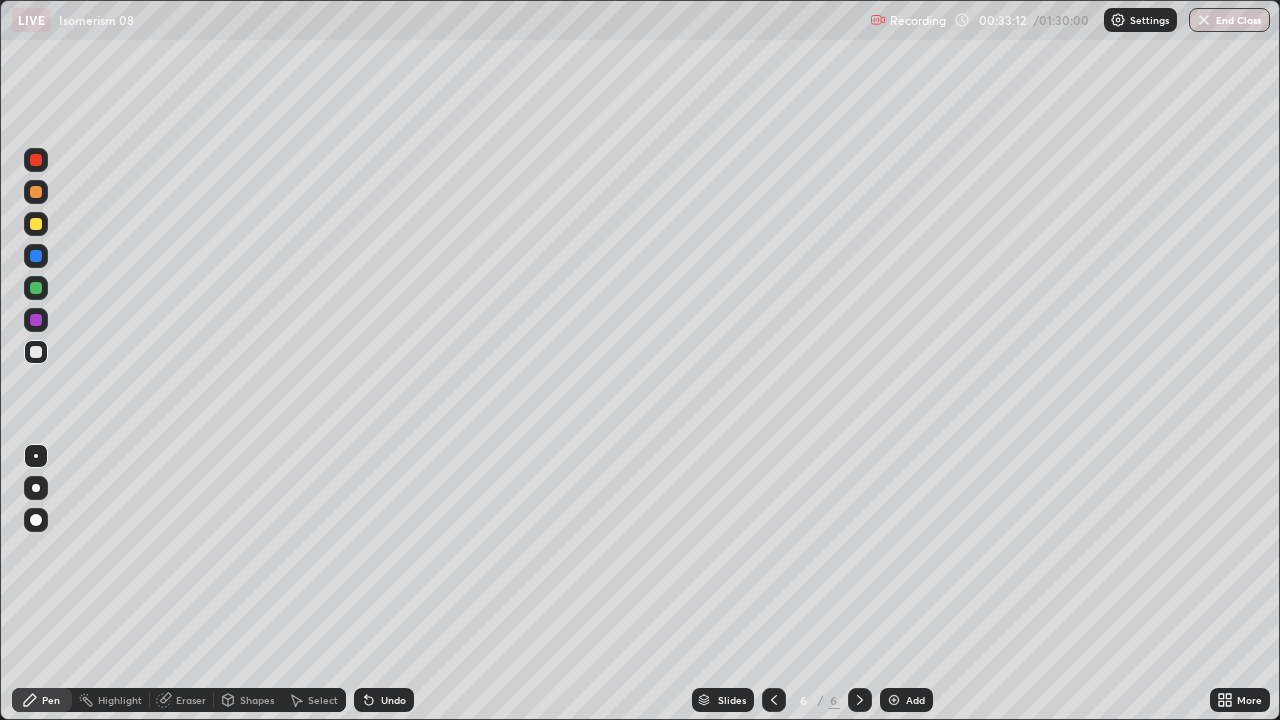 click at bounding box center [36, 256] 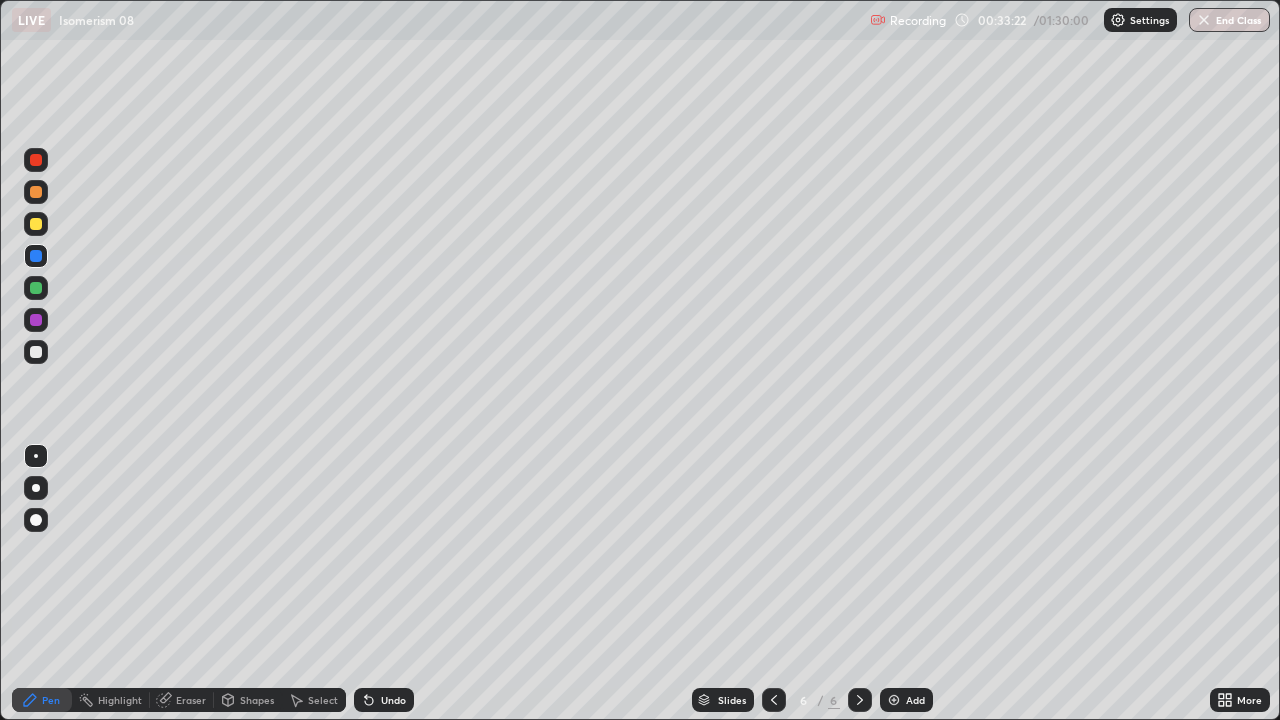 click at bounding box center (36, 352) 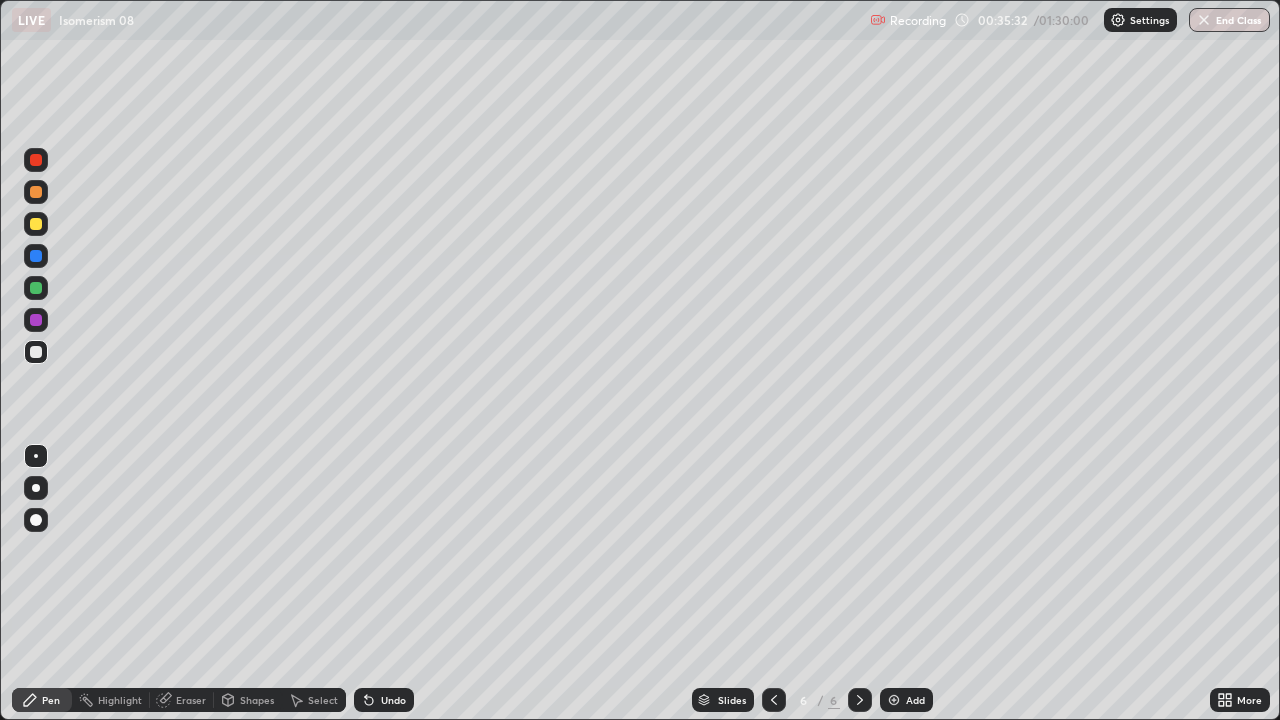 click on "Undo" at bounding box center (384, 700) 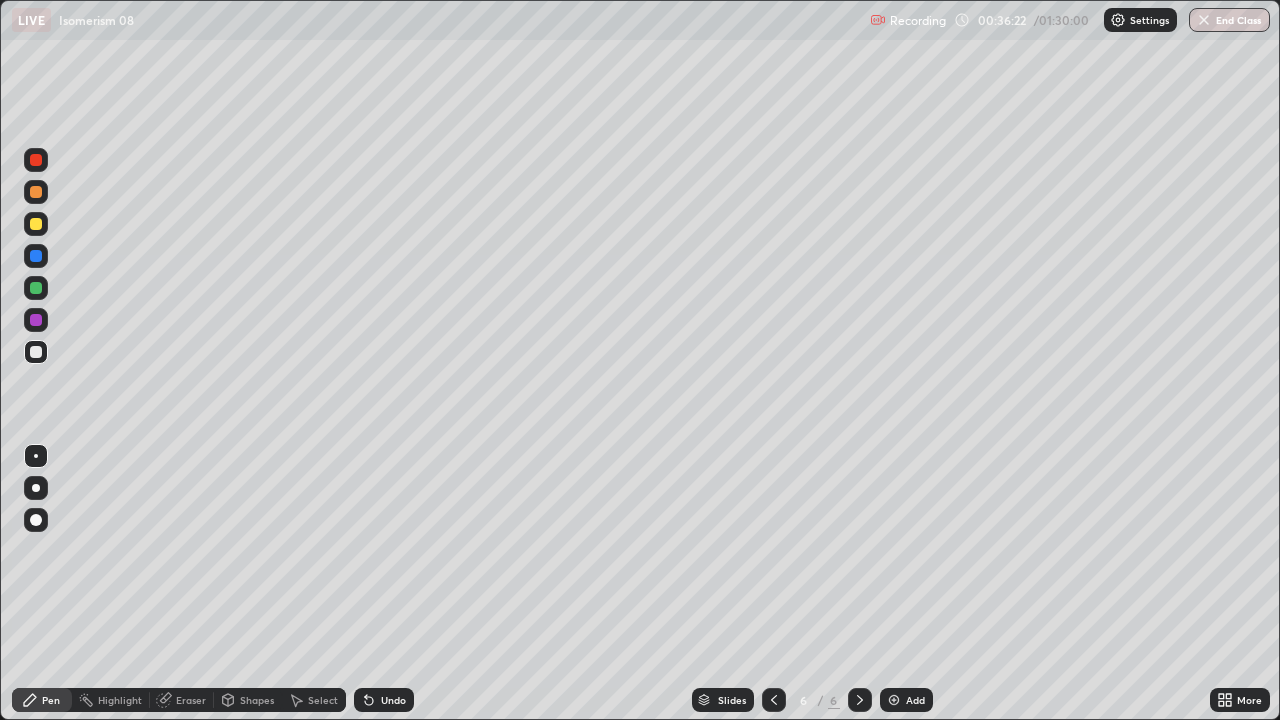 click on "Eraser" at bounding box center (191, 700) 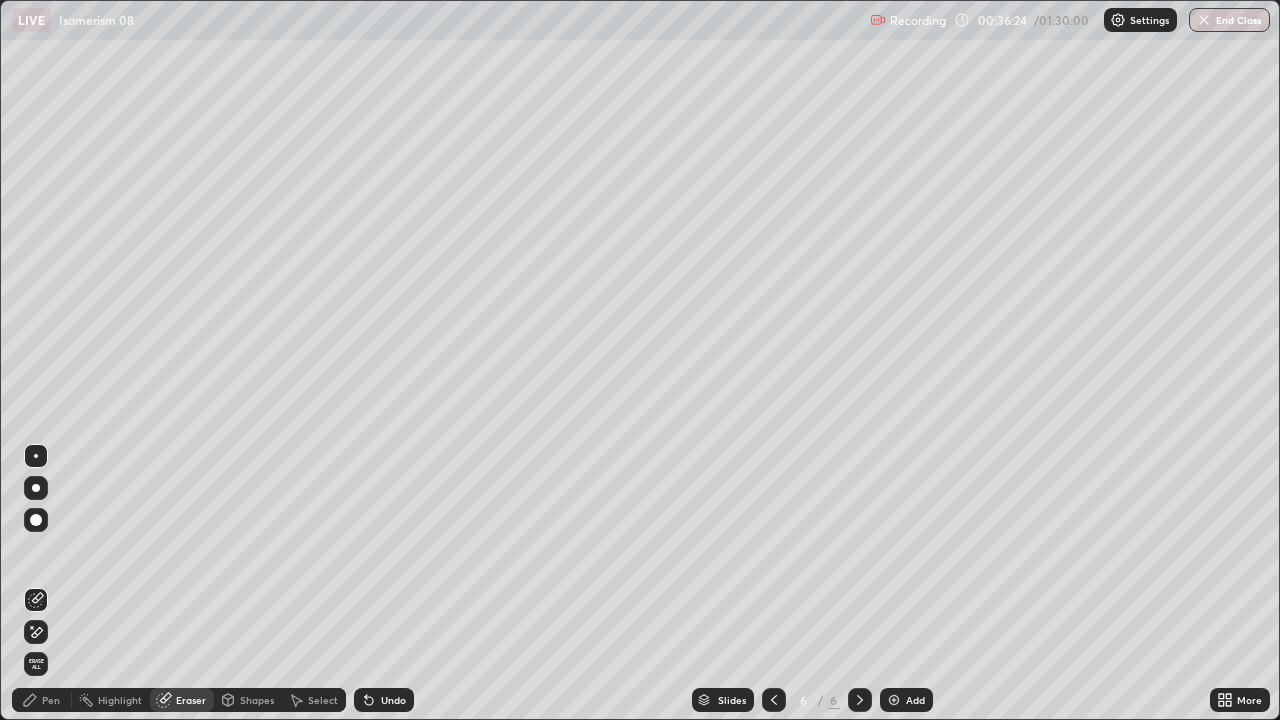 click on "Pen" at bounding box center [42, 700] 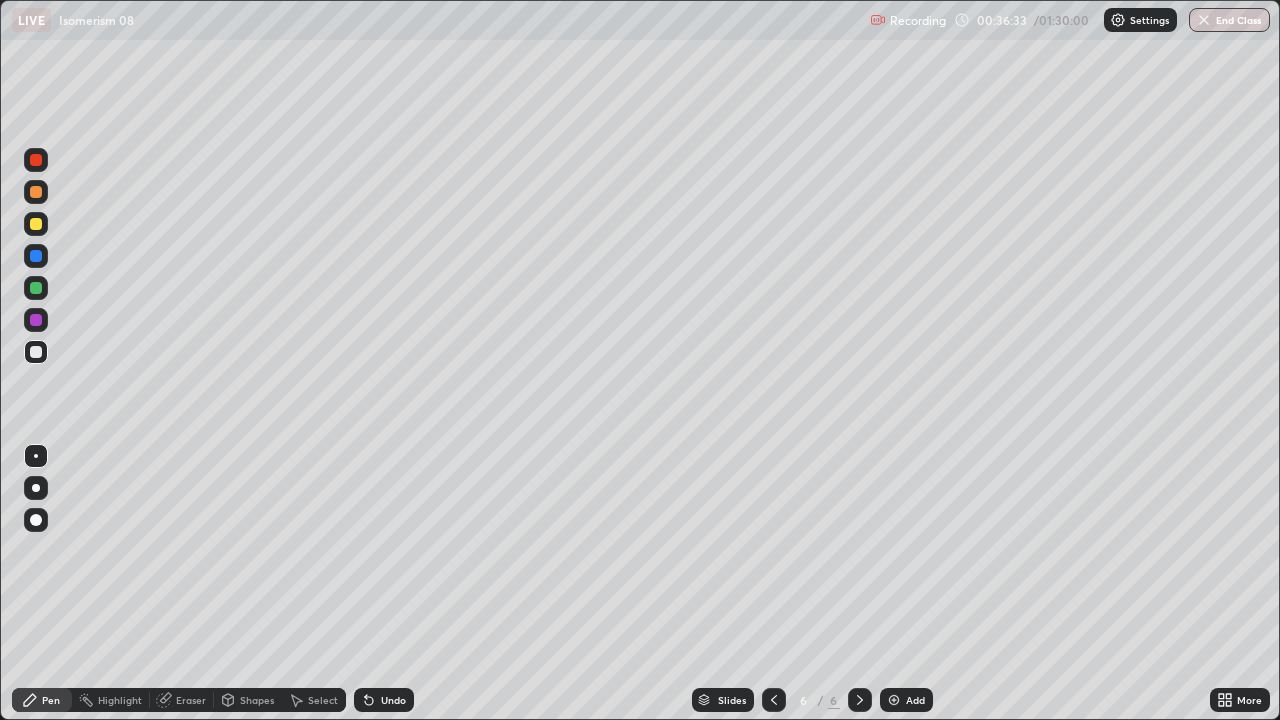 click at bounding box center [36, 320] 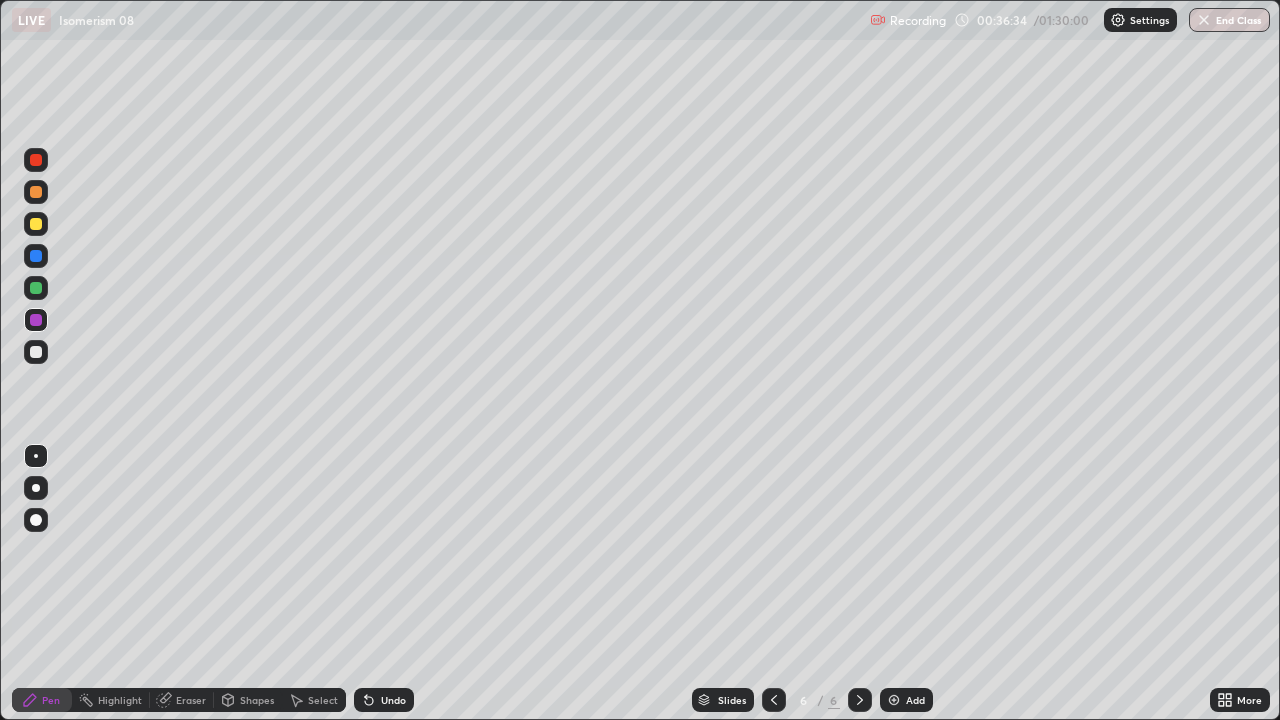 click at bounding box center [36, 160] 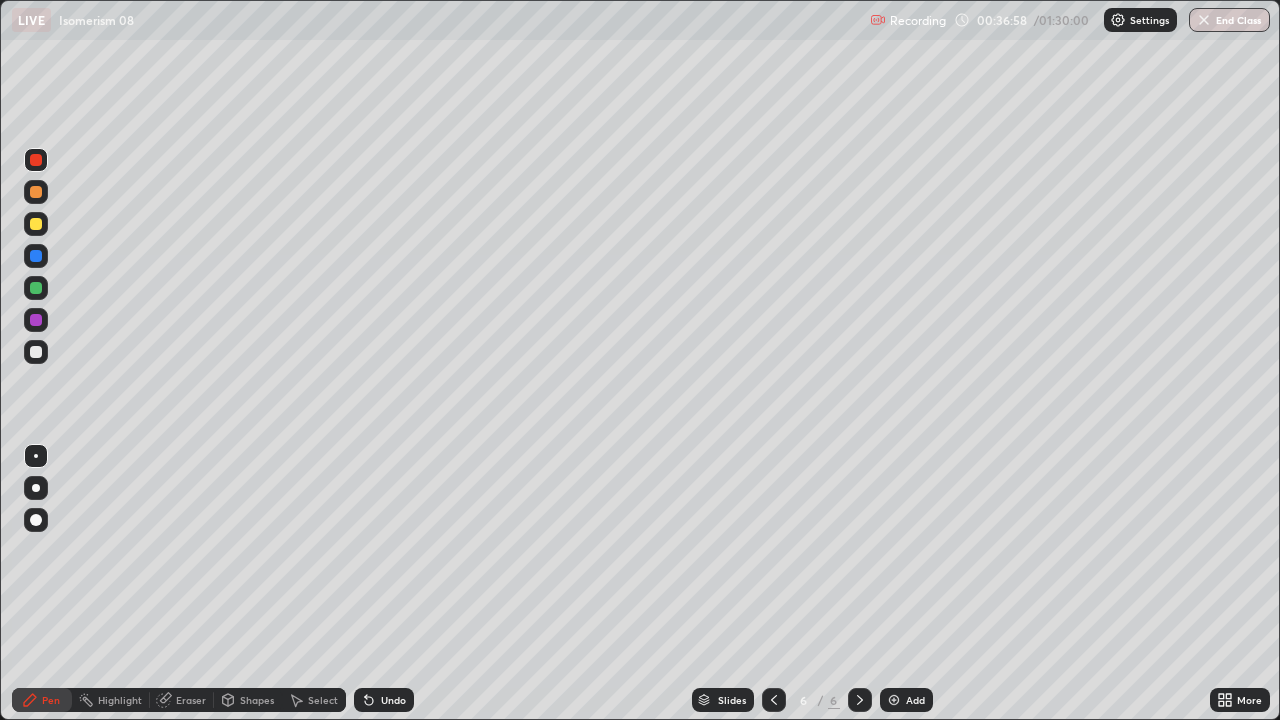 click at bounding box center (36, 288) 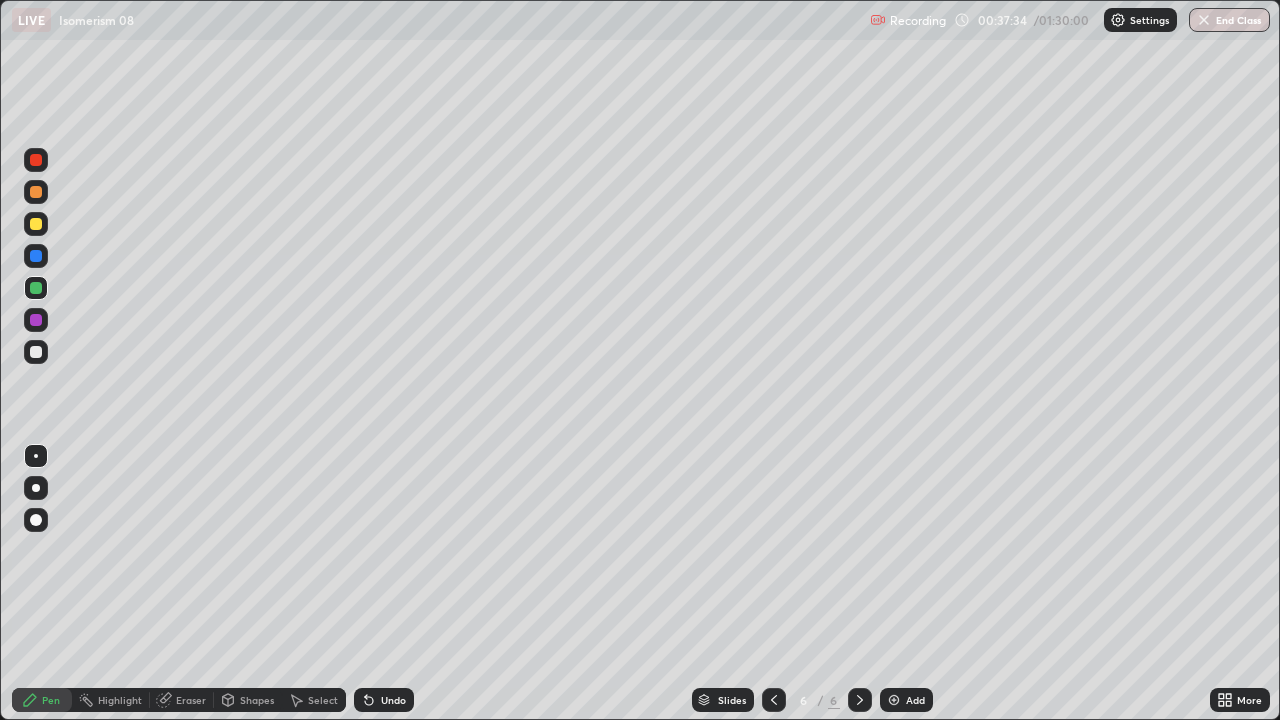 click at bounding box center (36, 352) 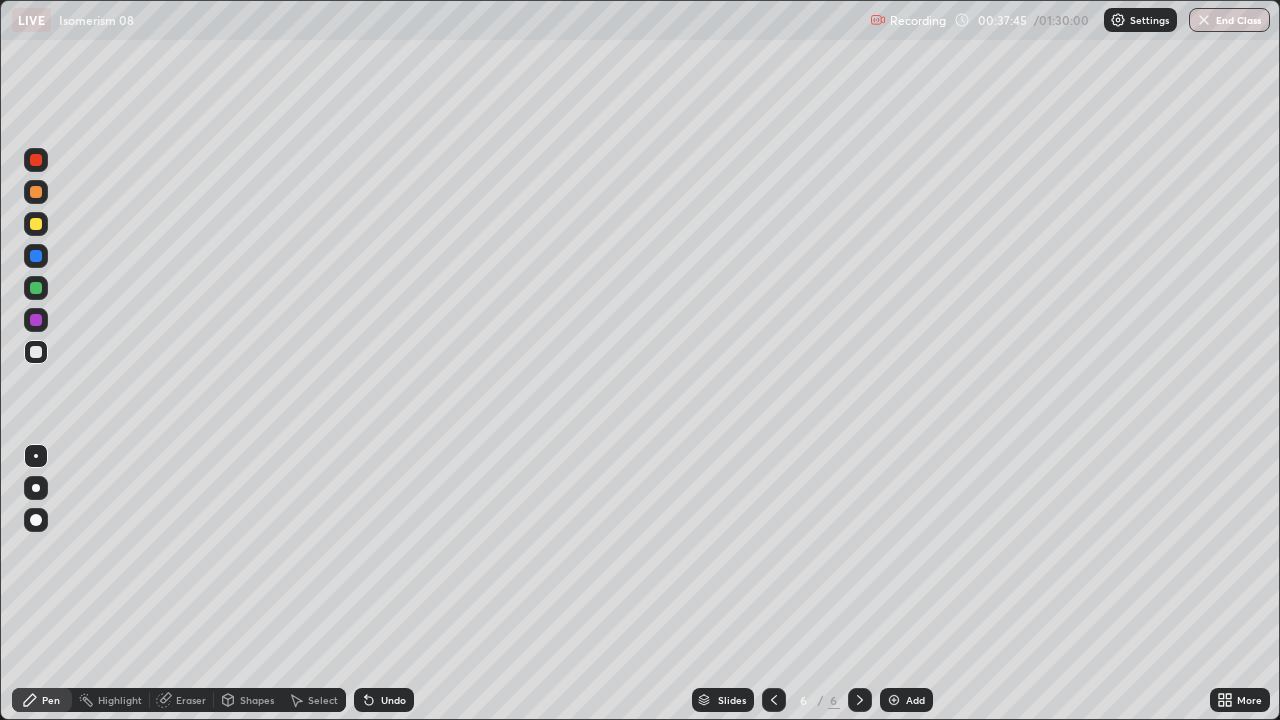 click on "Undo" at bounding box center (393, 700) 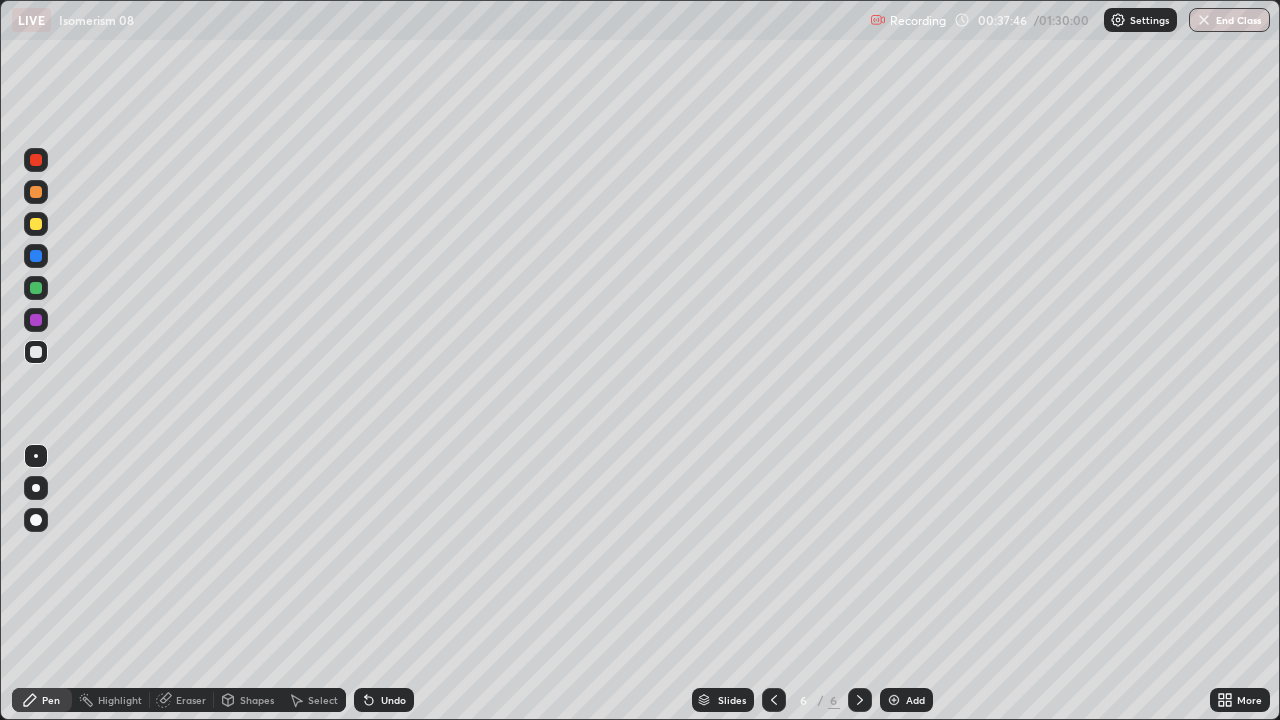 click on "Undo" at bounding box center [393, 700] 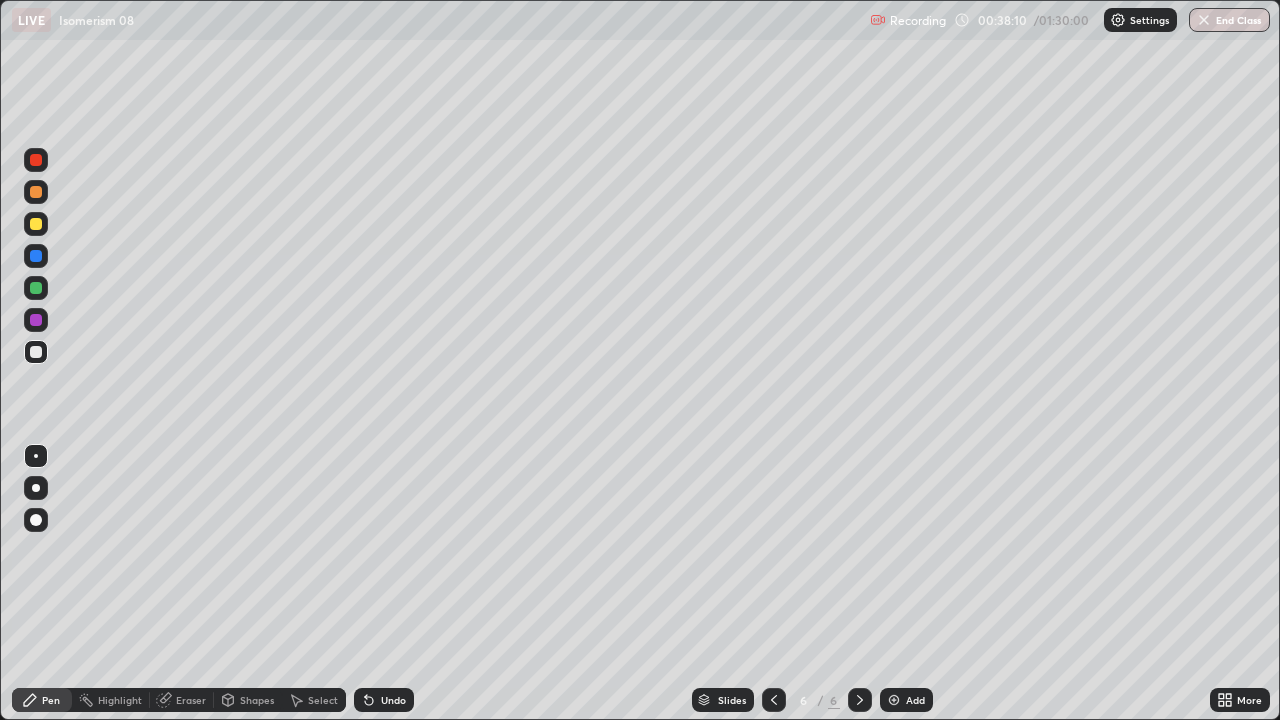 click at bounding box center [36, 256] 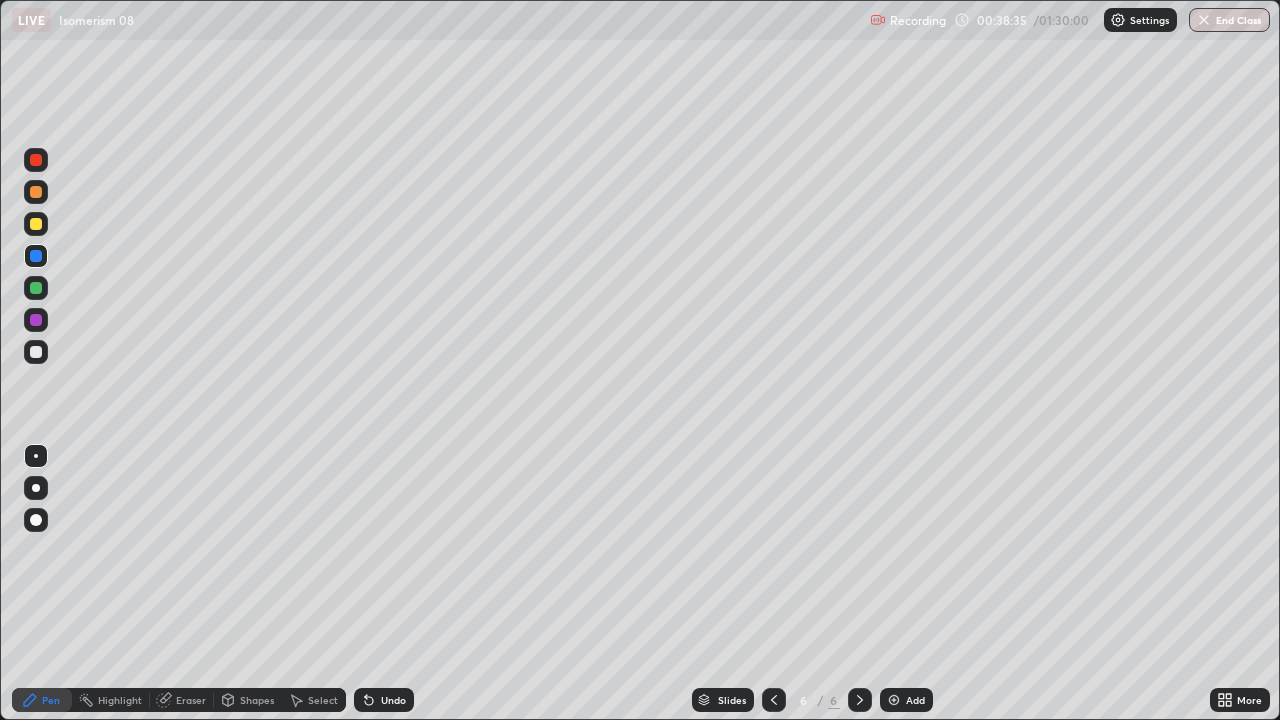 click at bounding box center (36, 352) 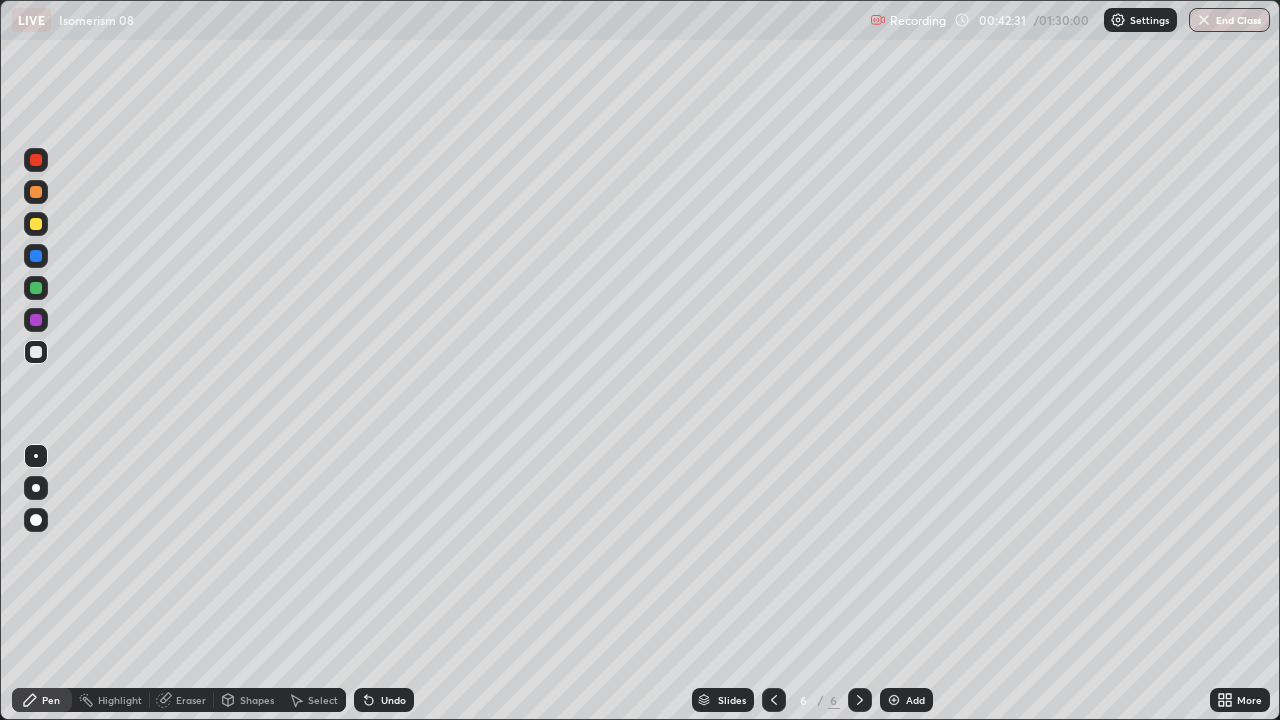 click on "Add" at bounding box center (915, 700) 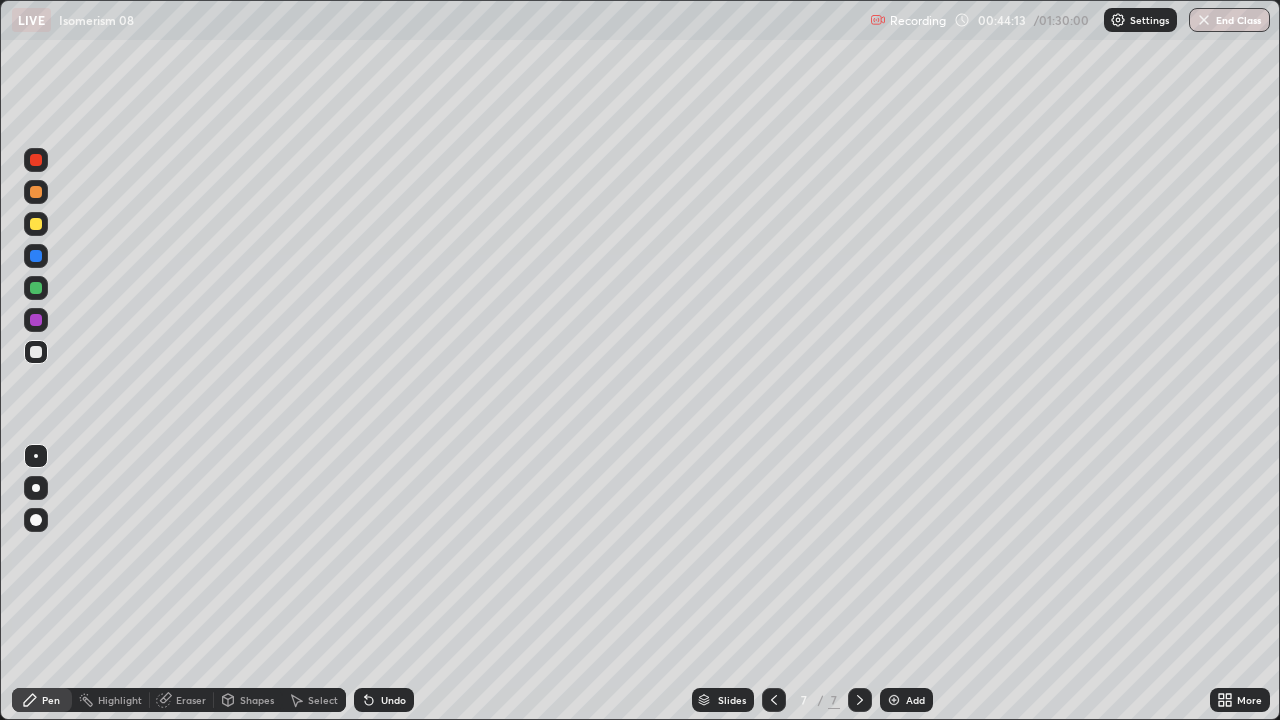 click at bounding box center [36, 160] 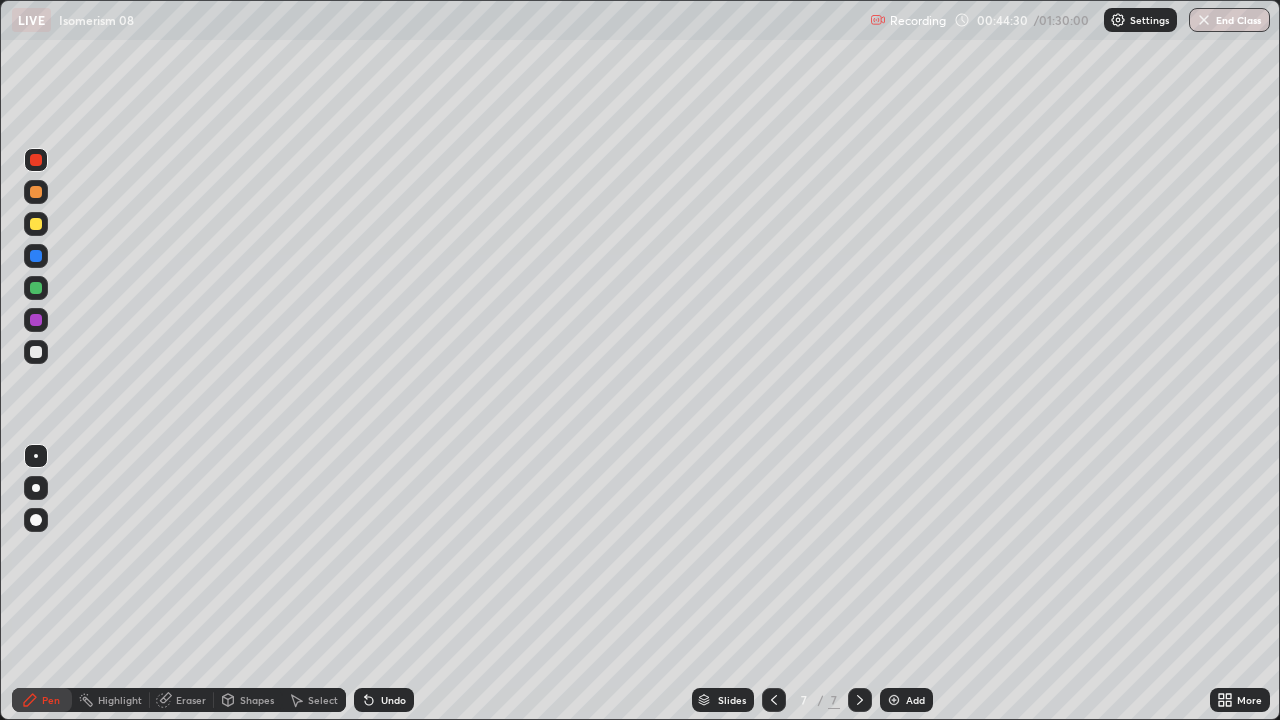 click at bounding box center (36, 352) 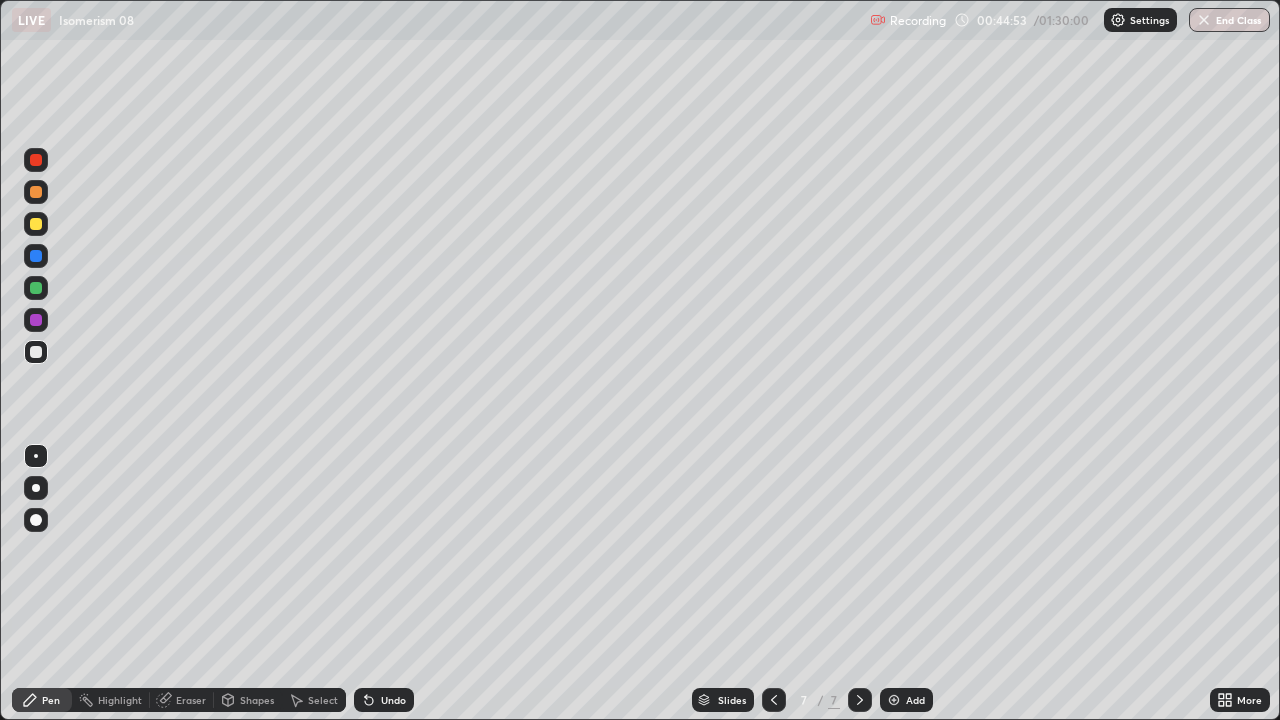 click at bounding box center [36, 256] 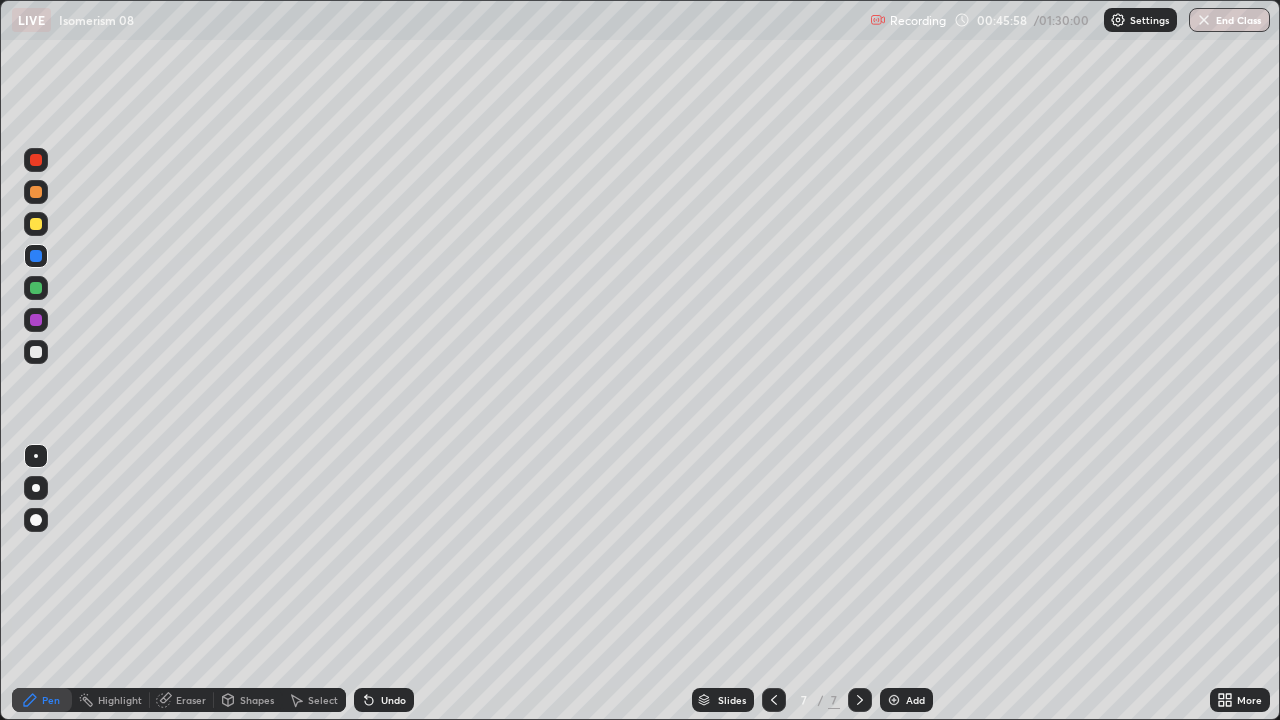 click 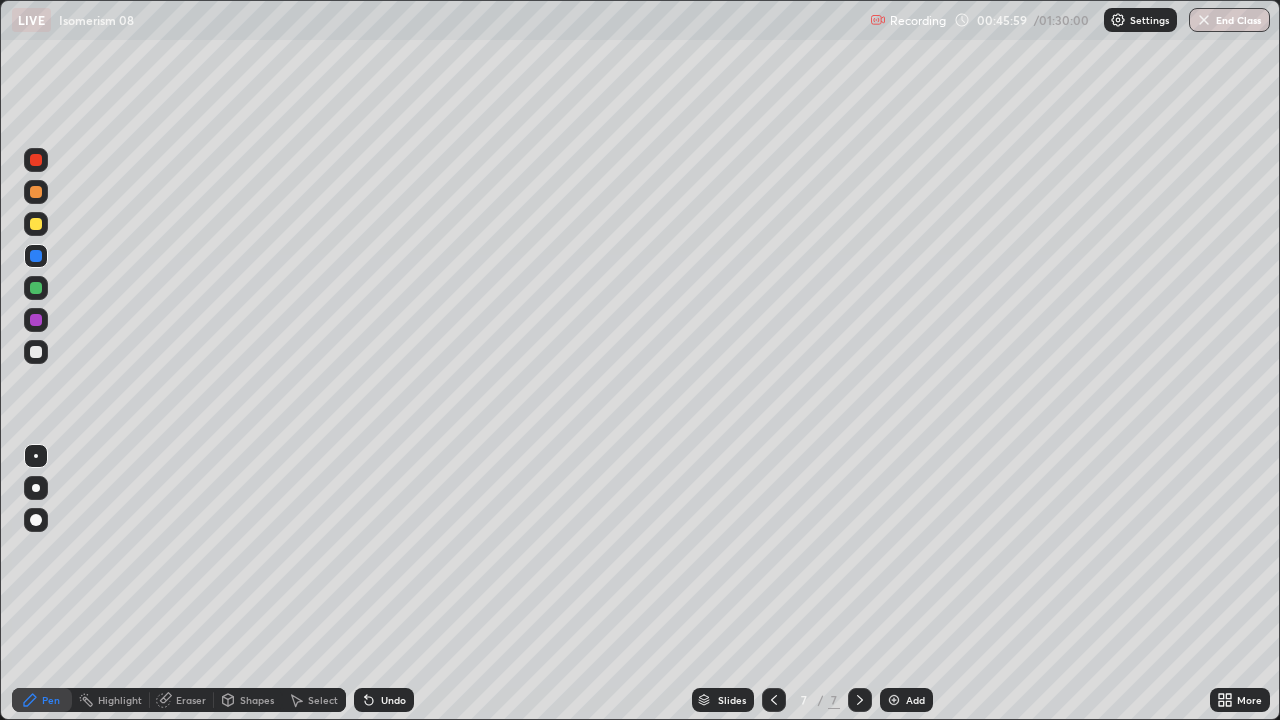 click 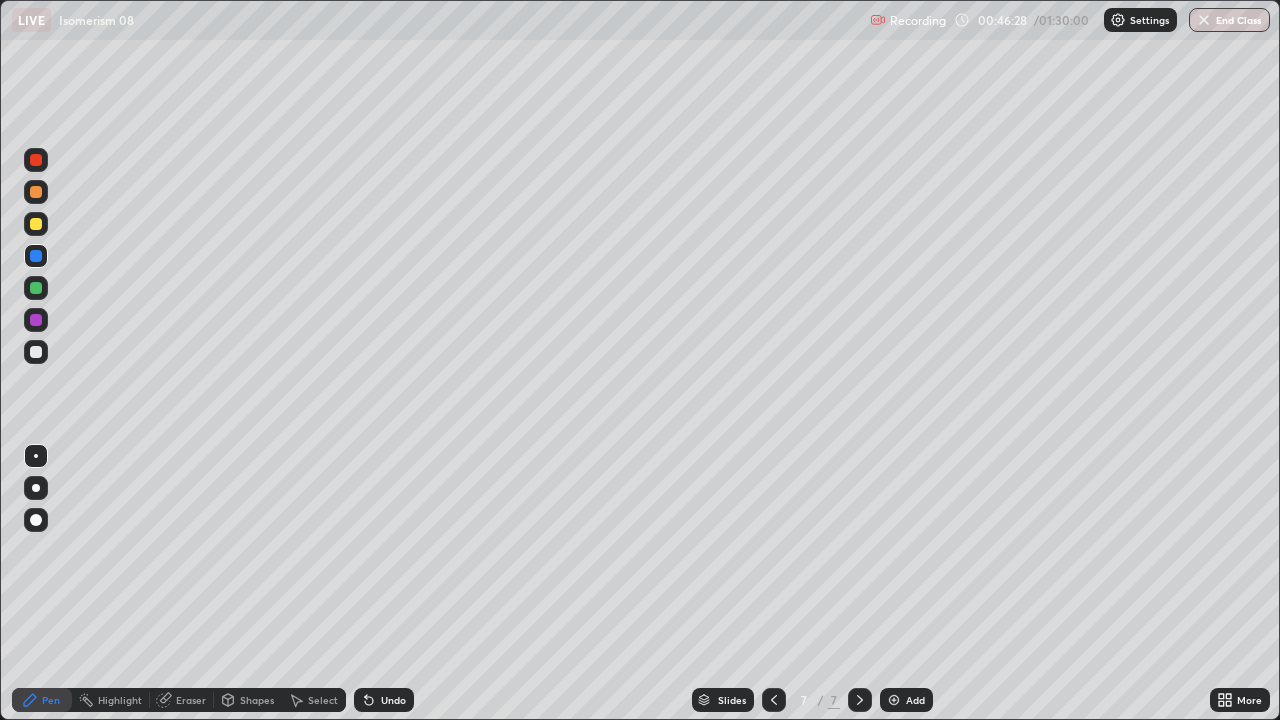click at bounding box center (36, 288) 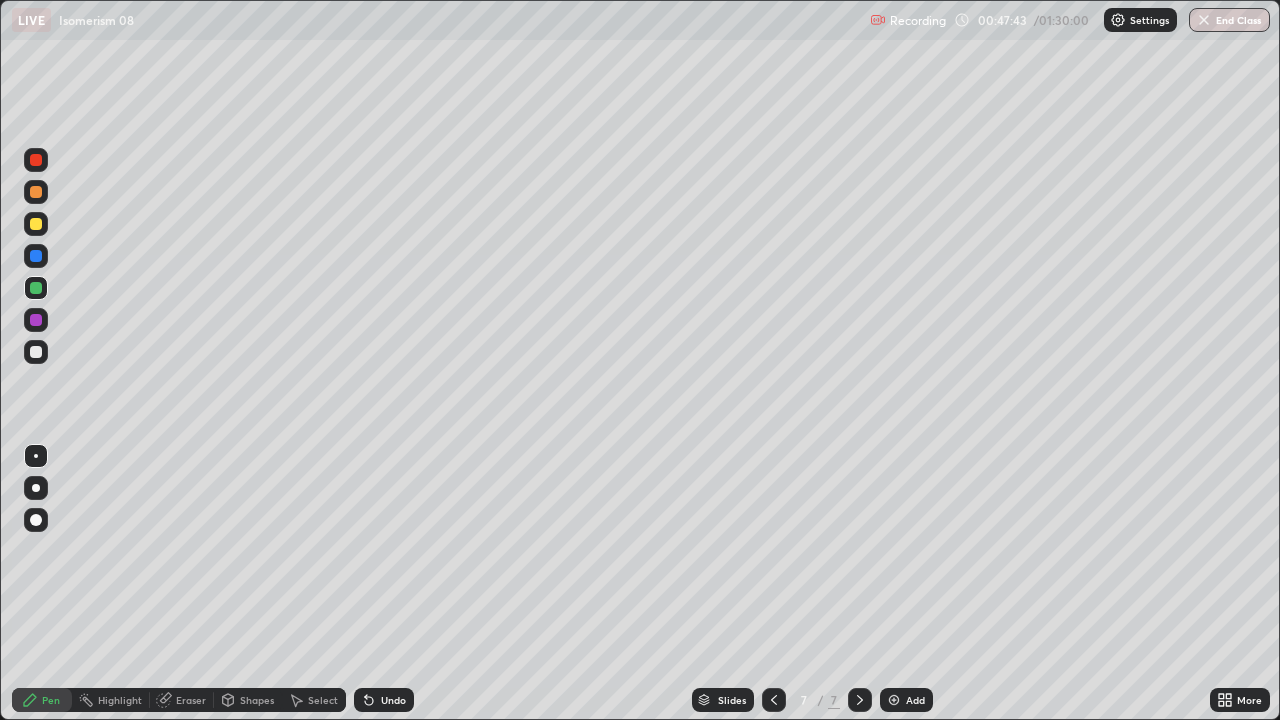 click on "Select" at bounding box center (323, 700) 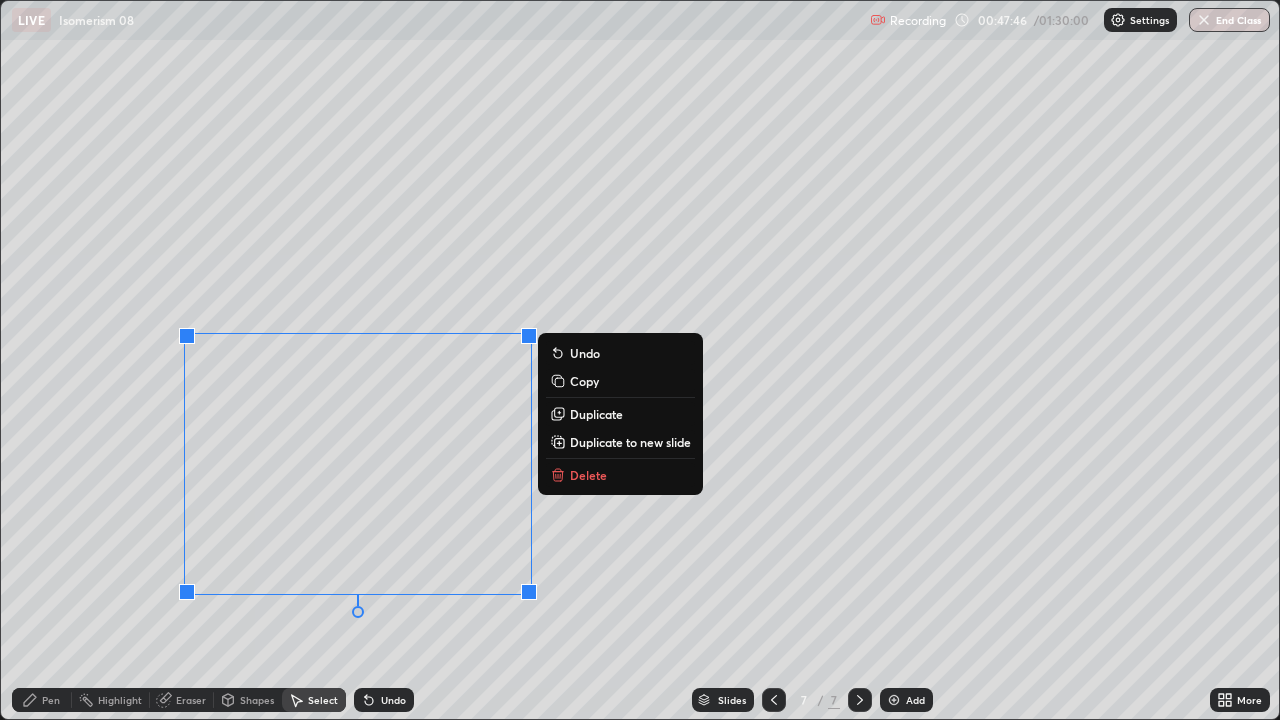 click on "Delete" at bounding box center [588, 475] 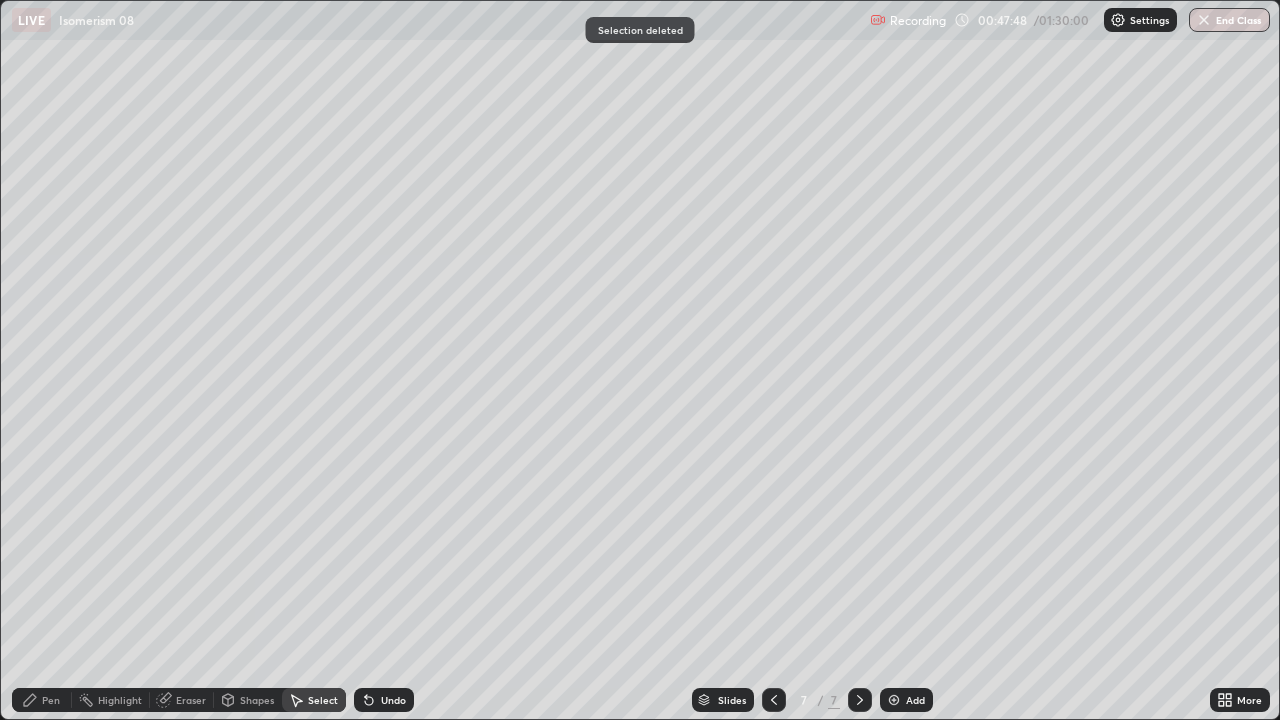 click on "Pen" at bounding box center (51, 700) 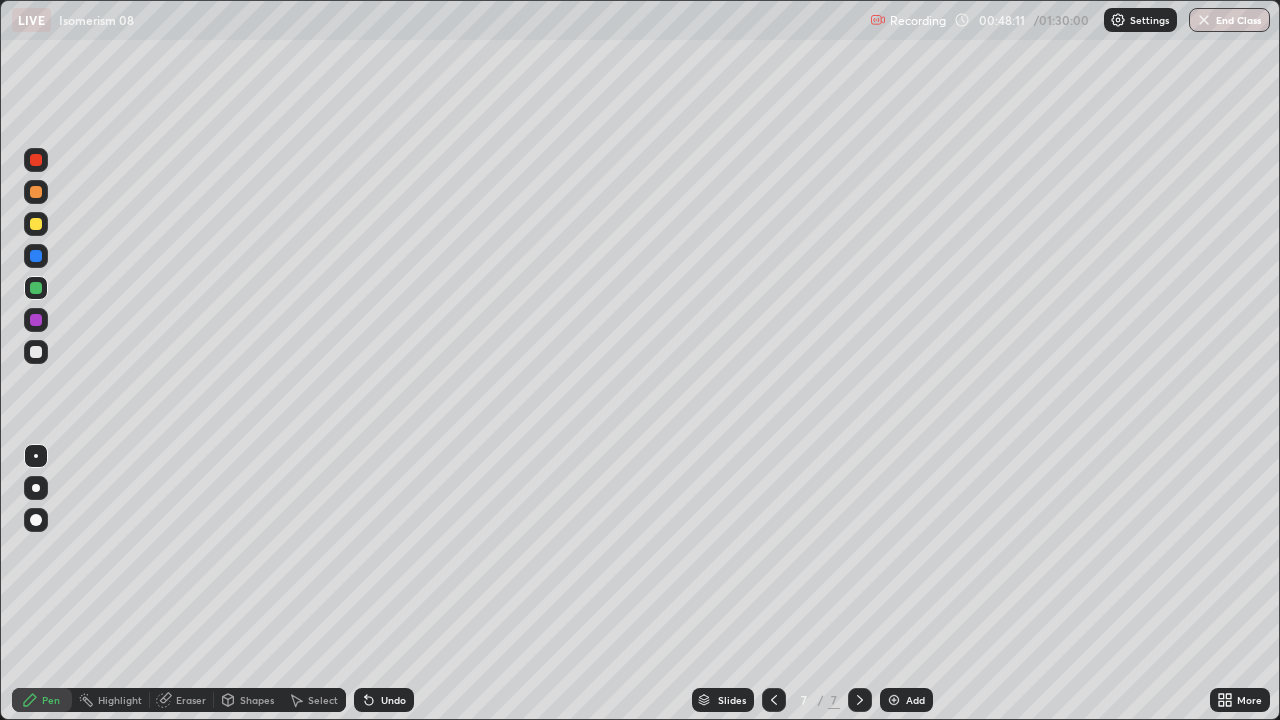 click at bounding box center (36, 352) 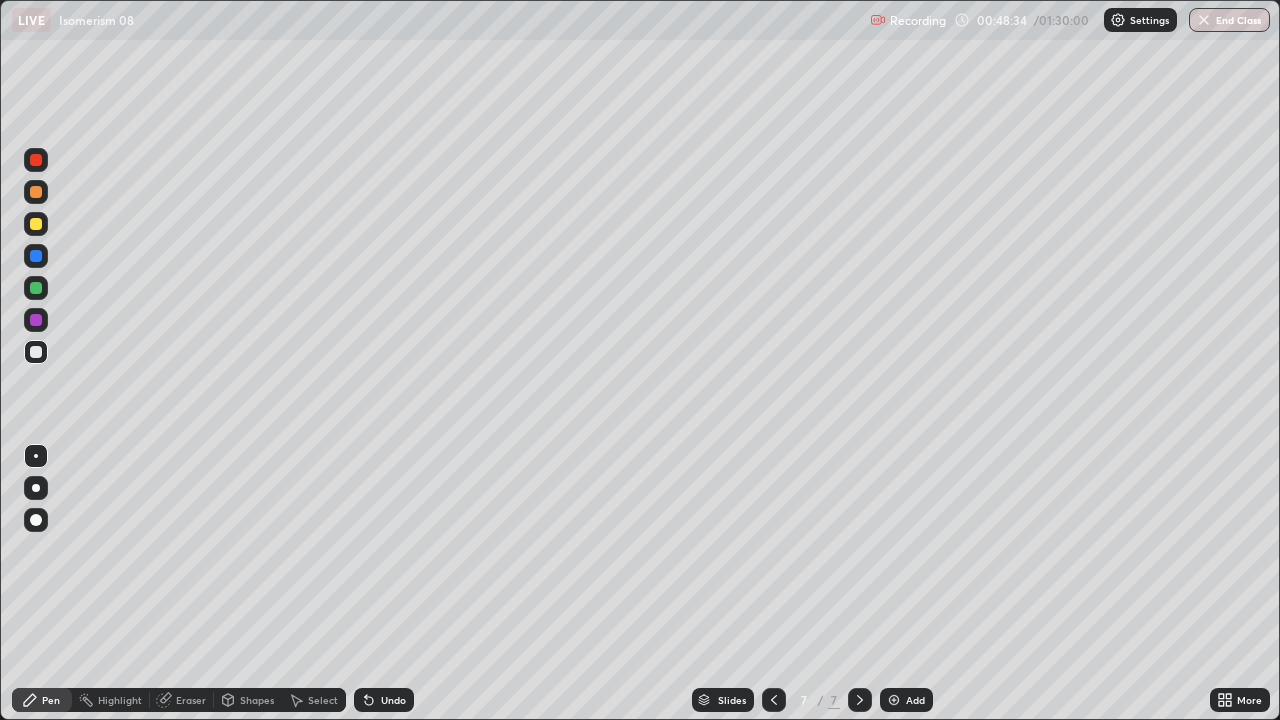 click at bounding box center (36, 352) 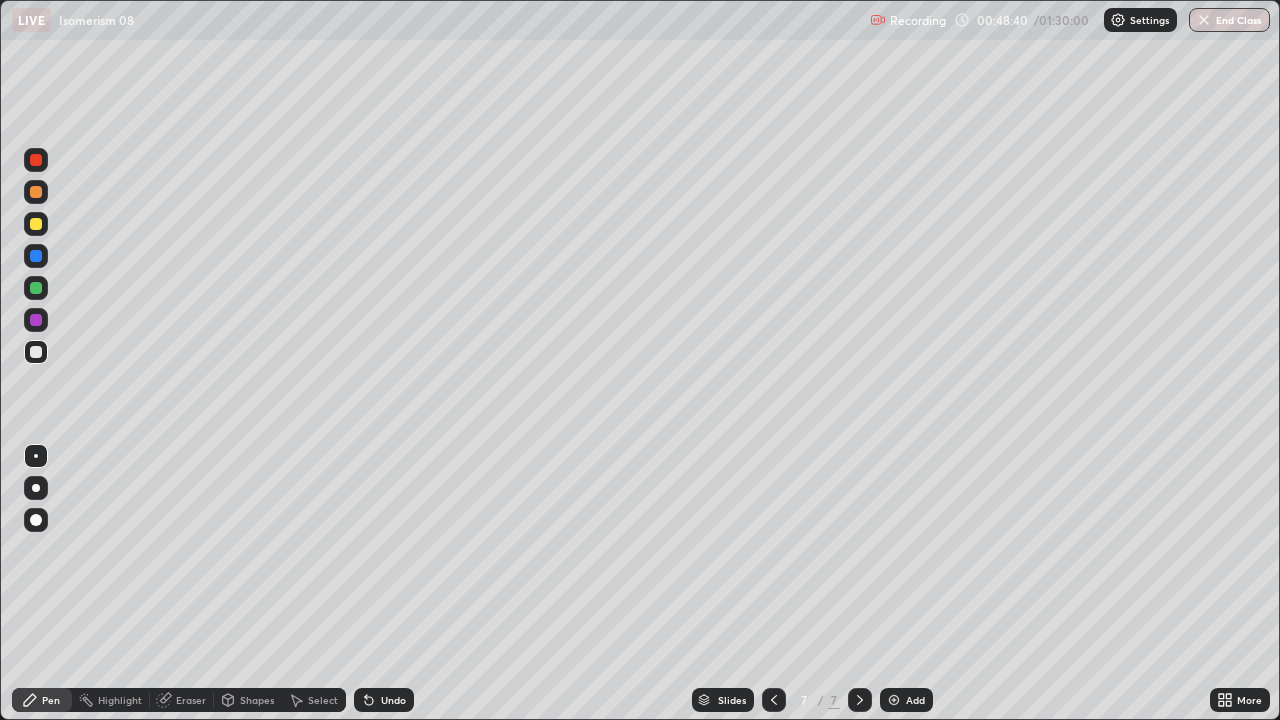 click at bounding box center (36, 160) 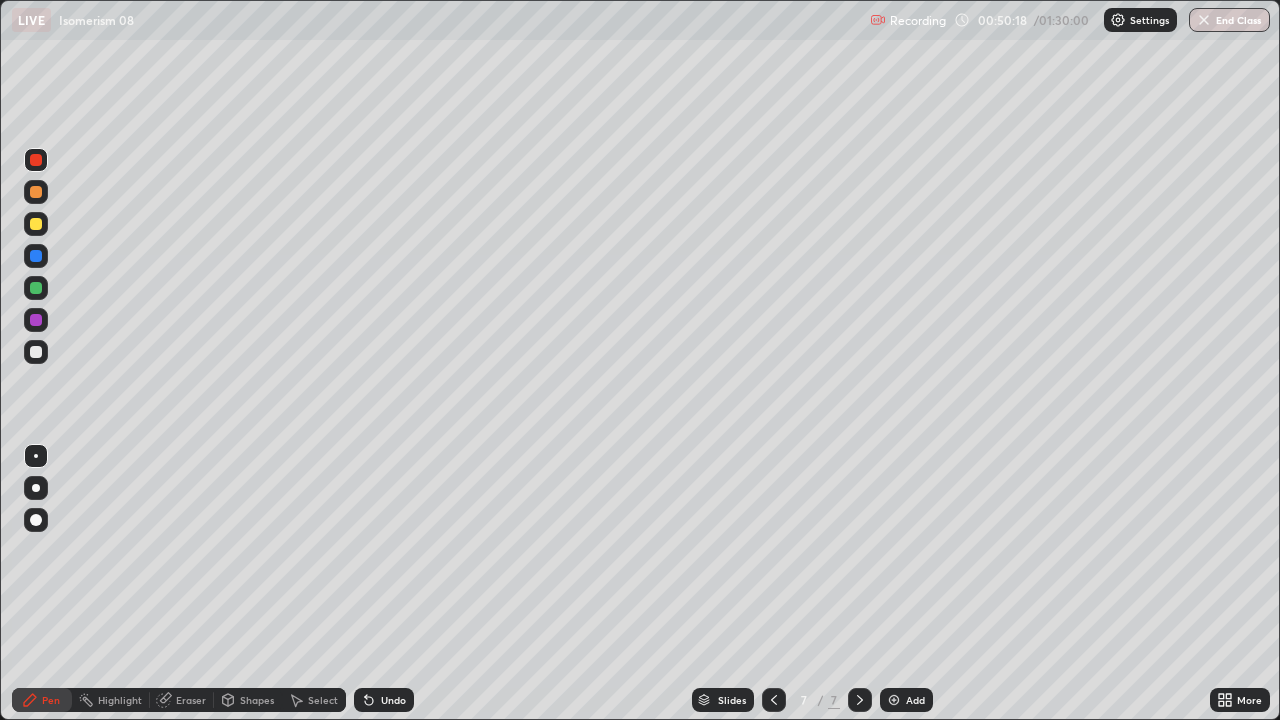 click at bounding box center (36, 352) 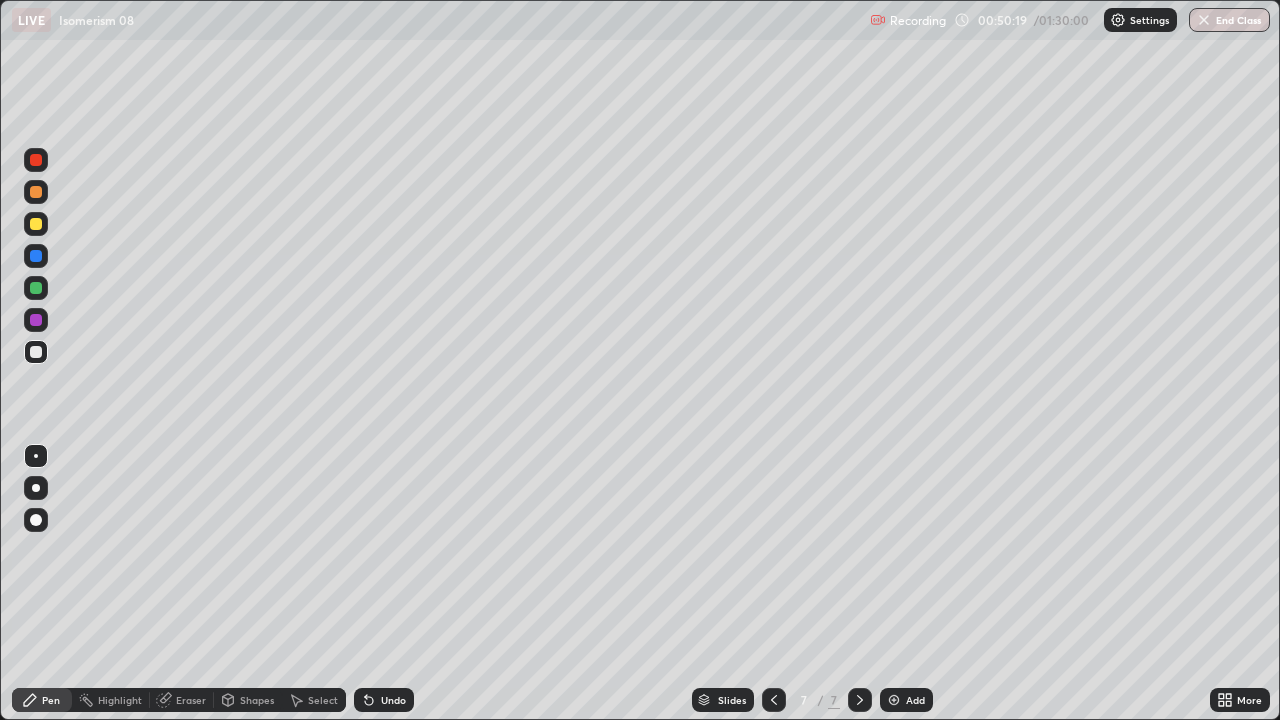 click at bounding box center (36, 256) 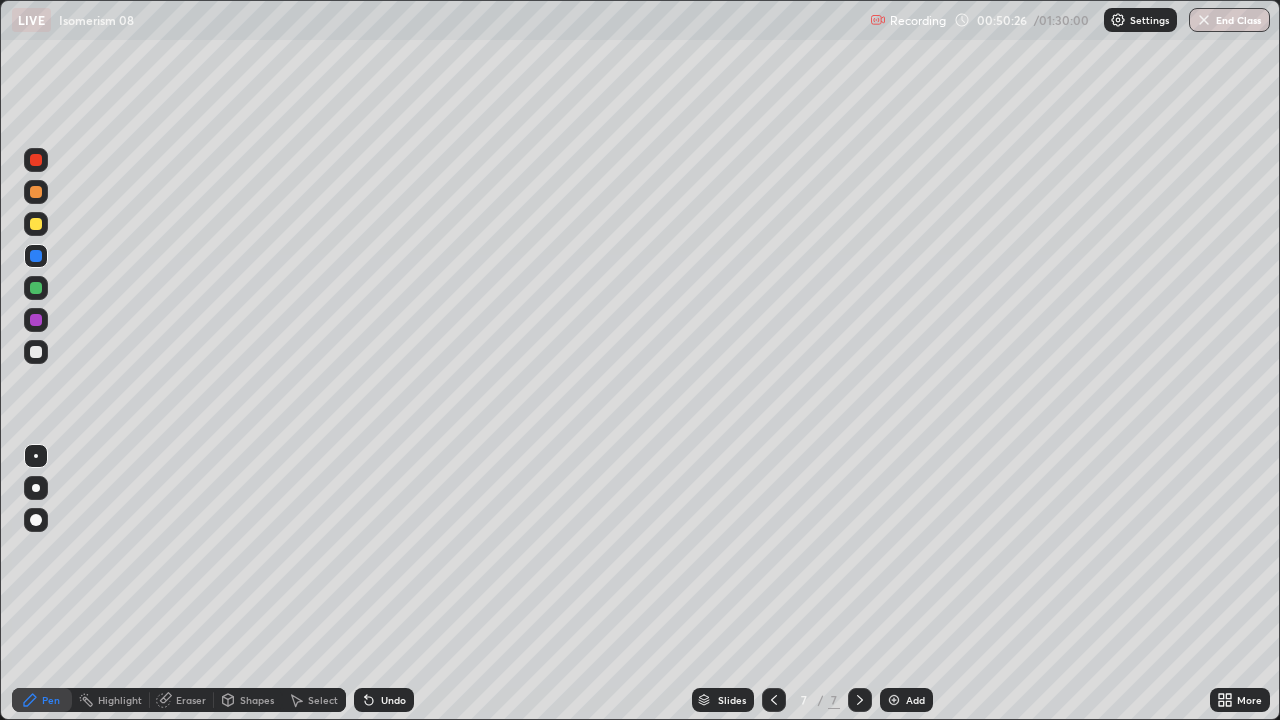 click 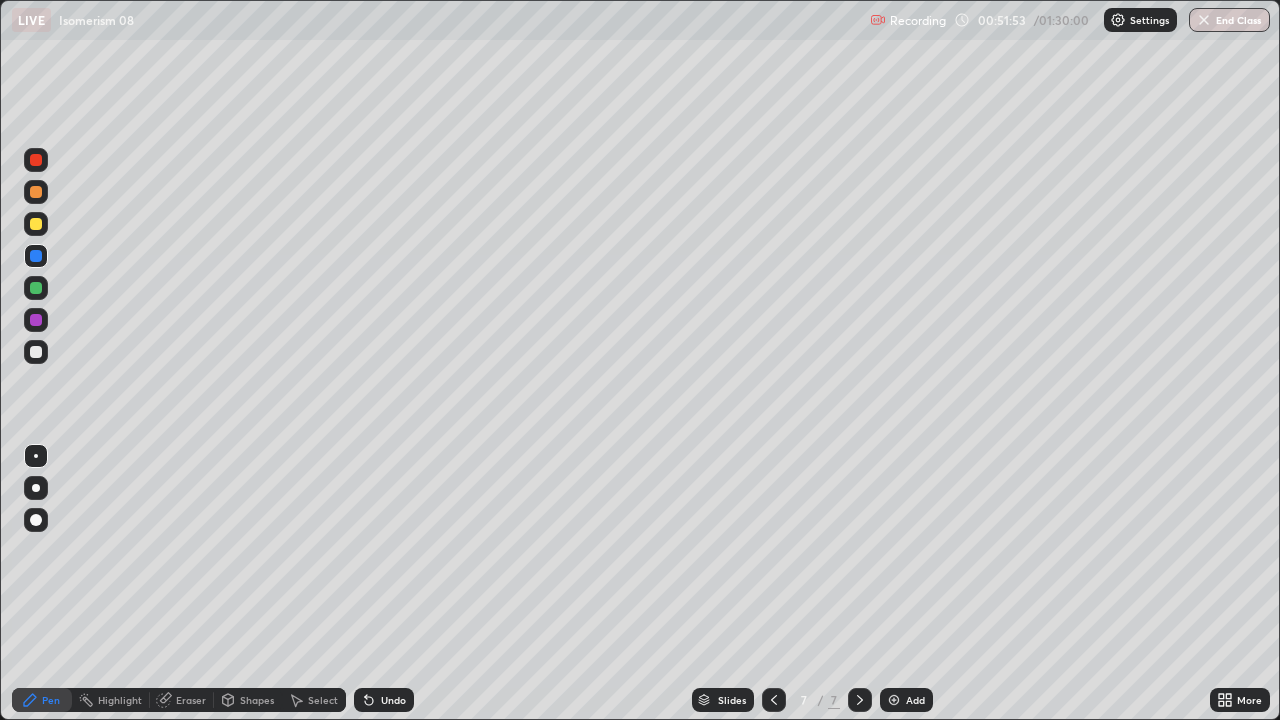 click at bounding box center (36, 288) 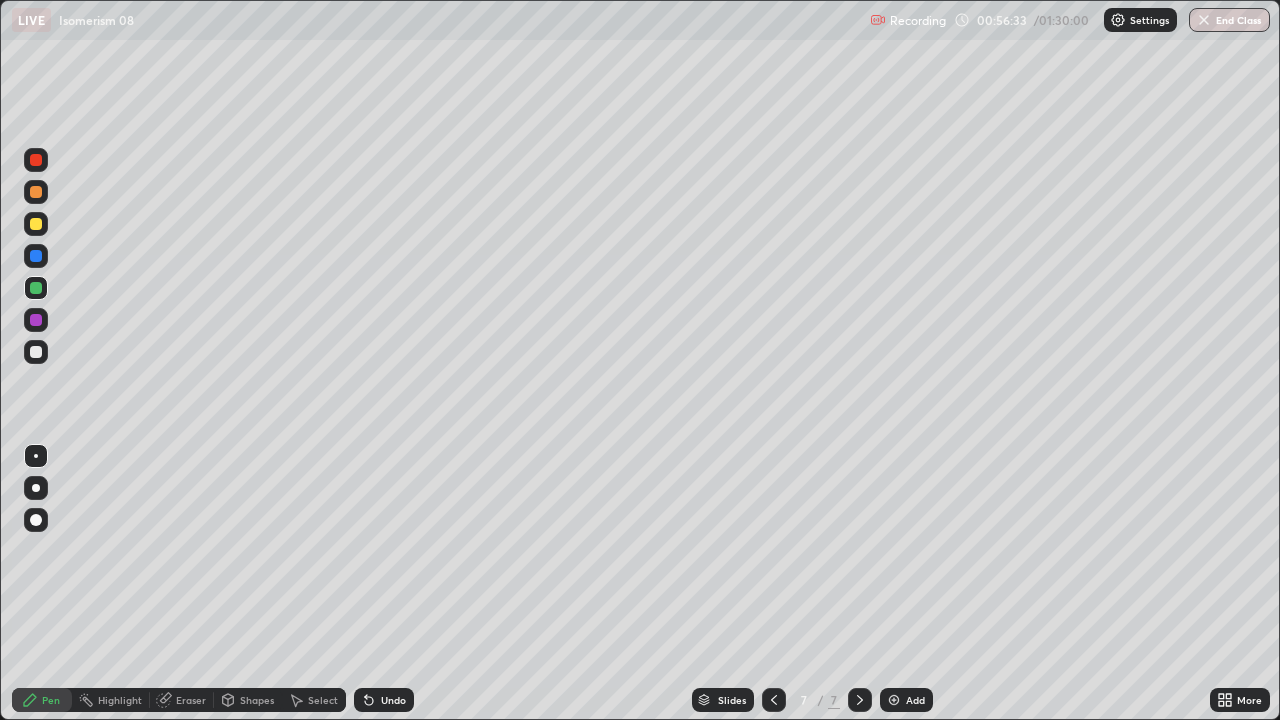click 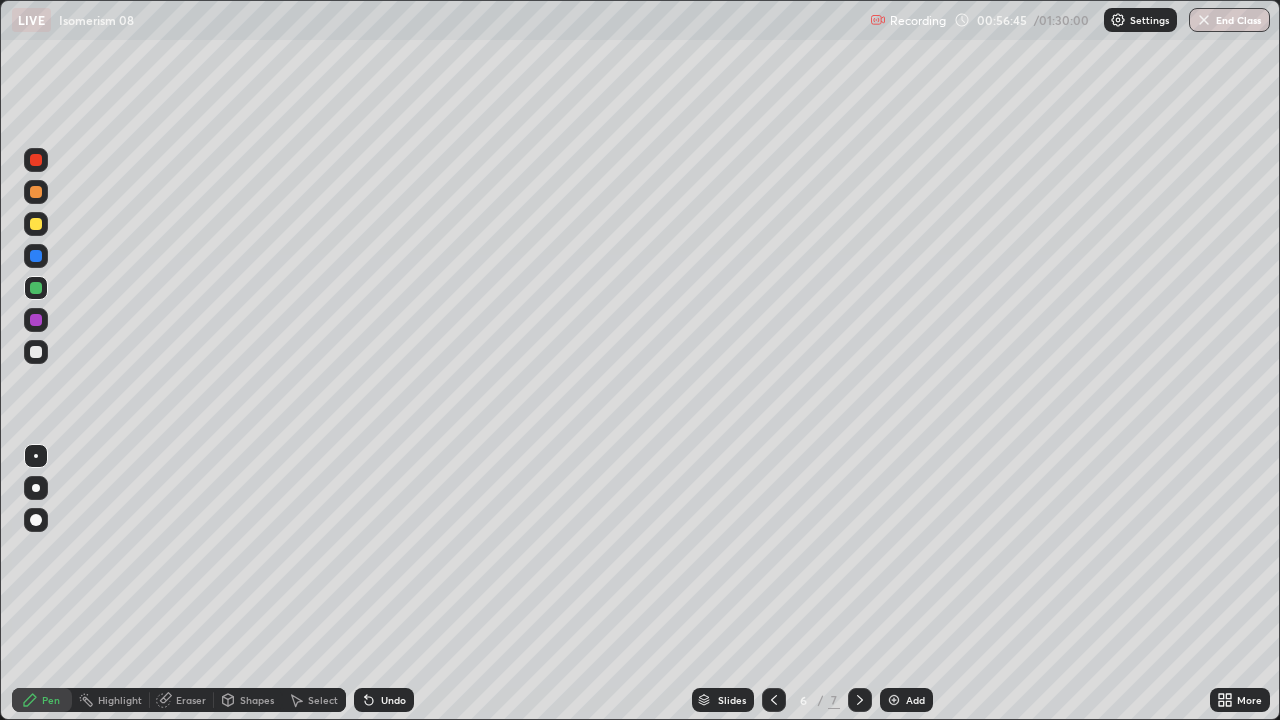 click on "7" at bounding box center (834, 700) 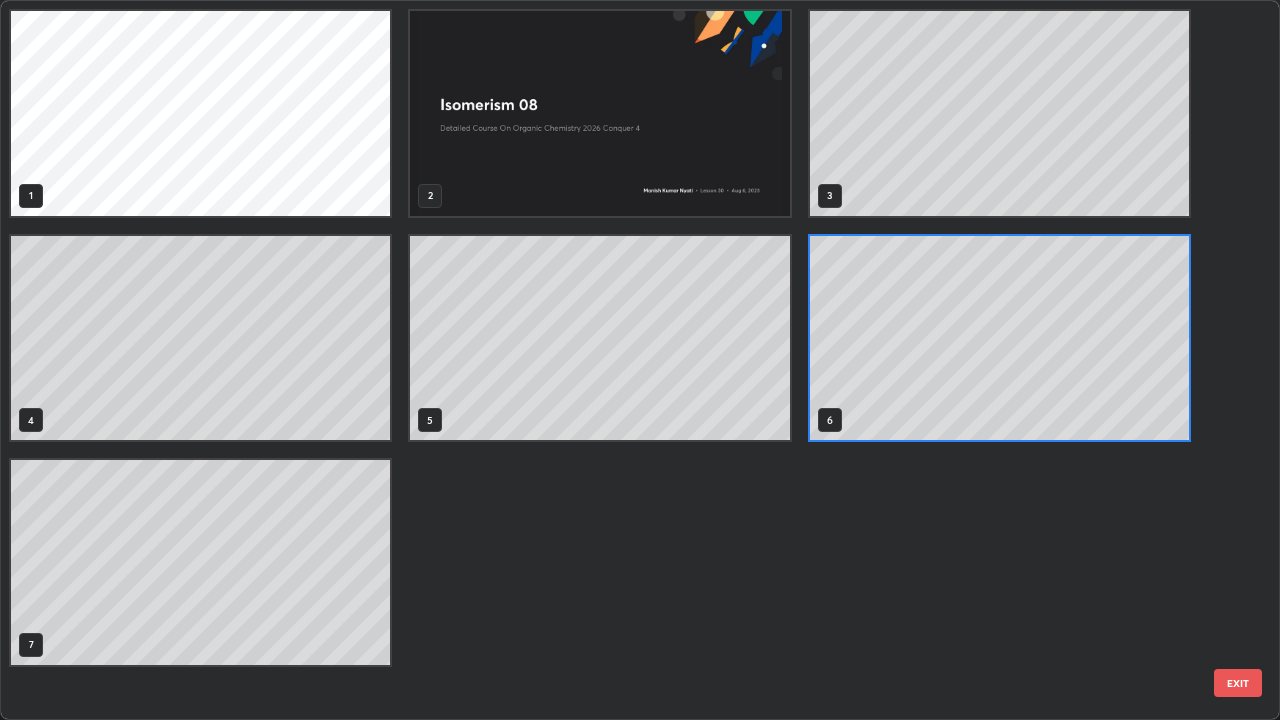 scroll, scrollTop: 7, scrollLeft: 11, axis: both 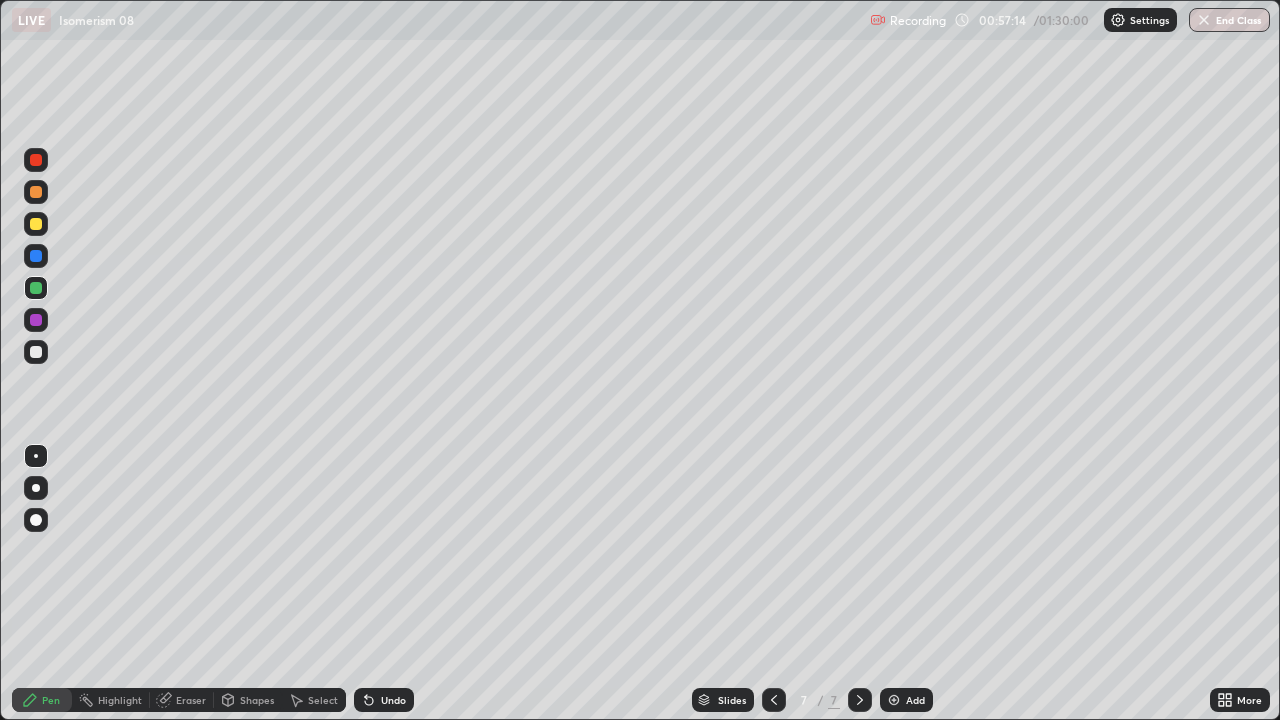 click on "Undo" at bounding box center (384, 700) 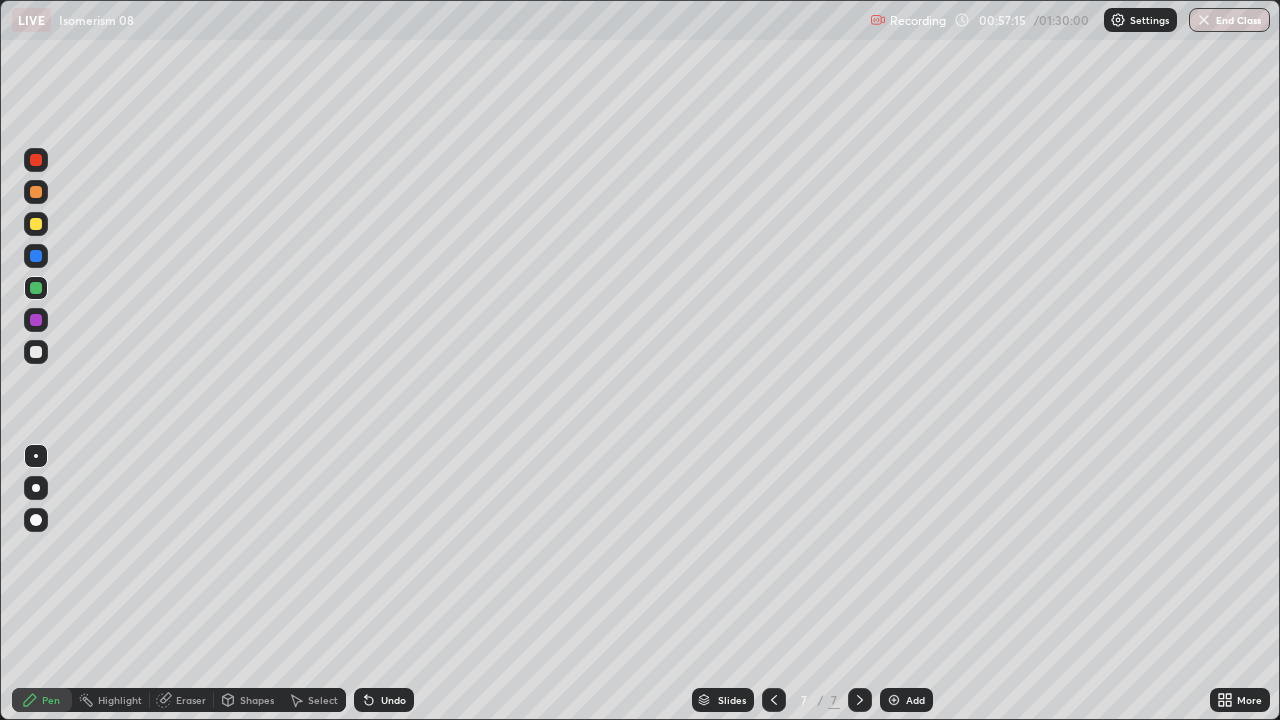 click on "Undo" at bounding box center (384, 700) 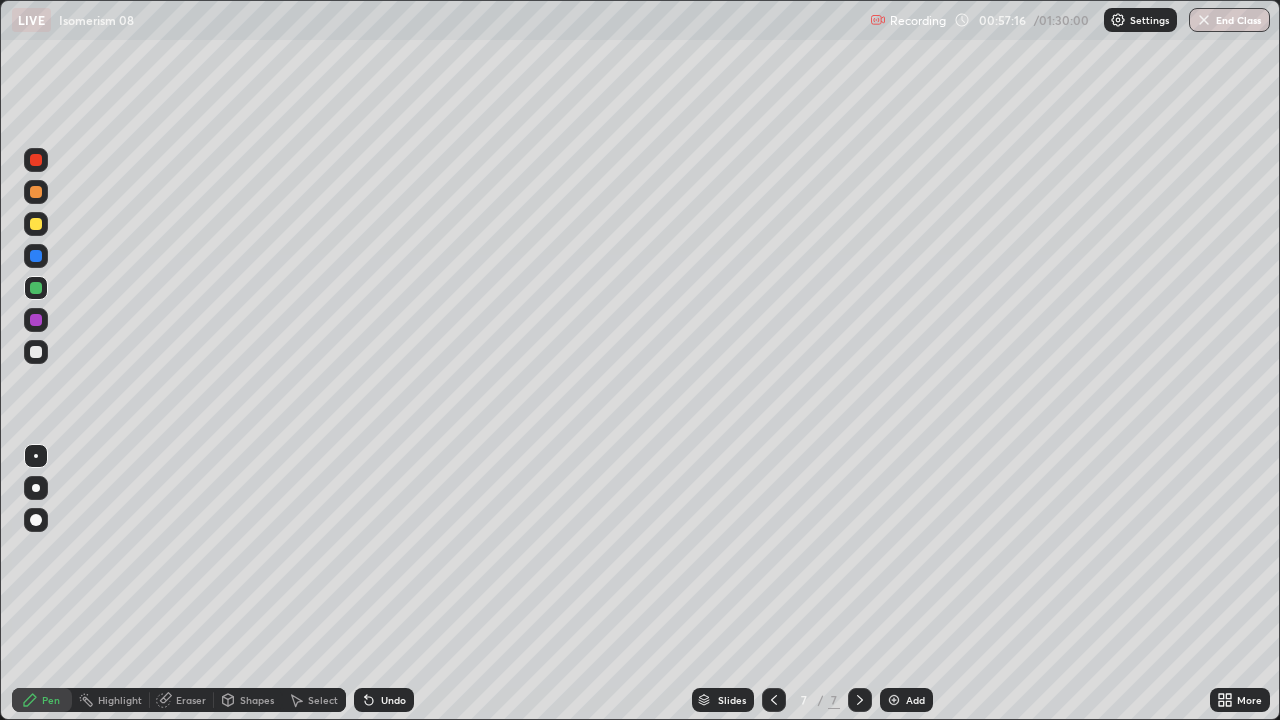 click on "Undo" at bounding box center [393, 700] 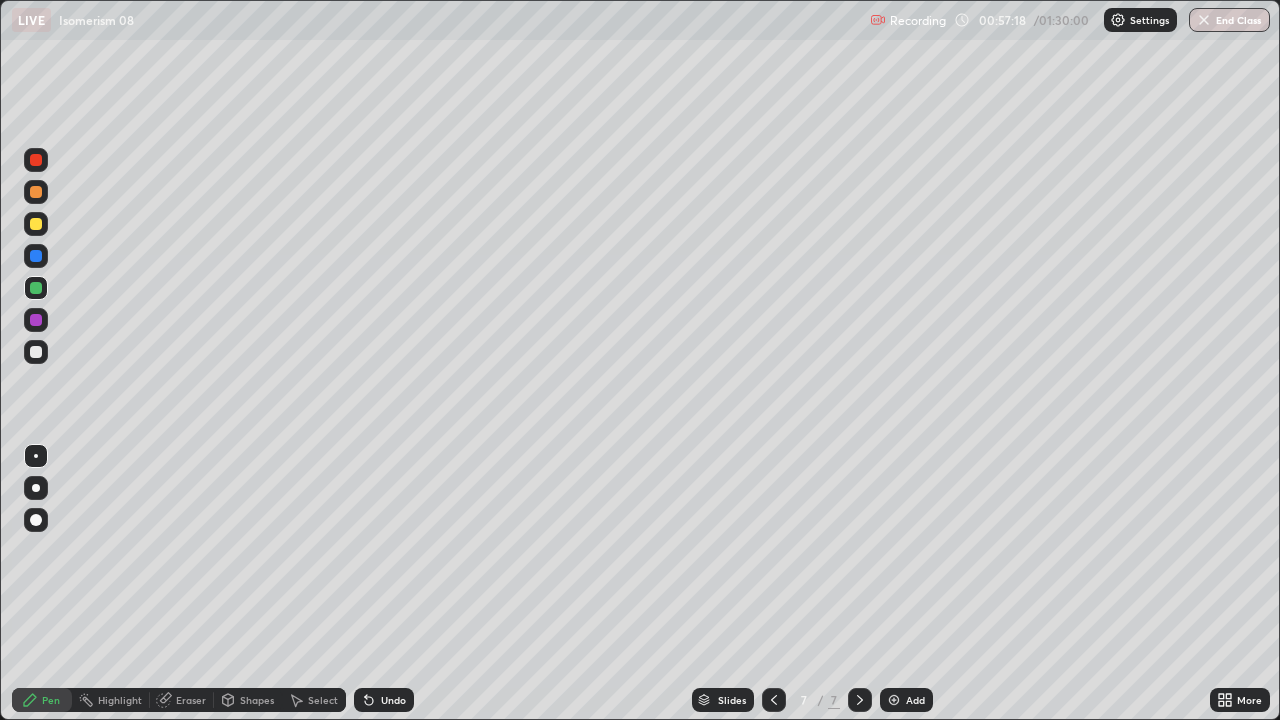 click at bounding box center (894, 700) 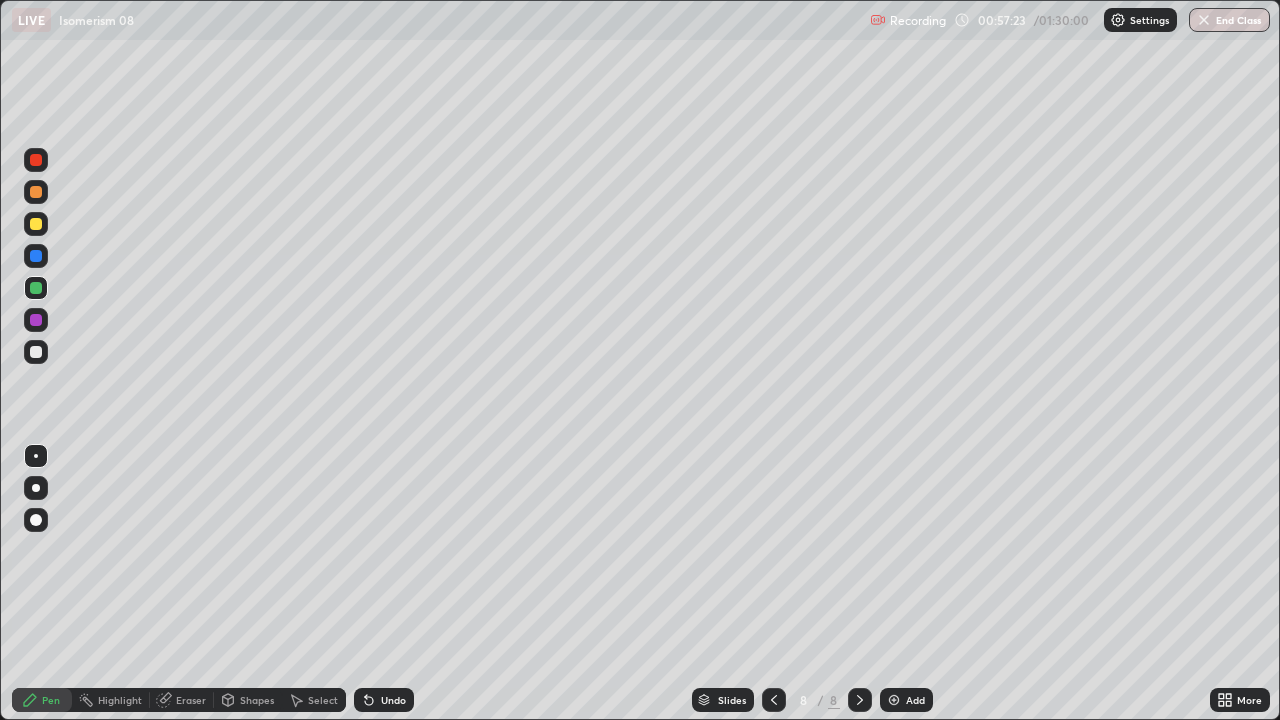 click at bounding box center [36, 352] 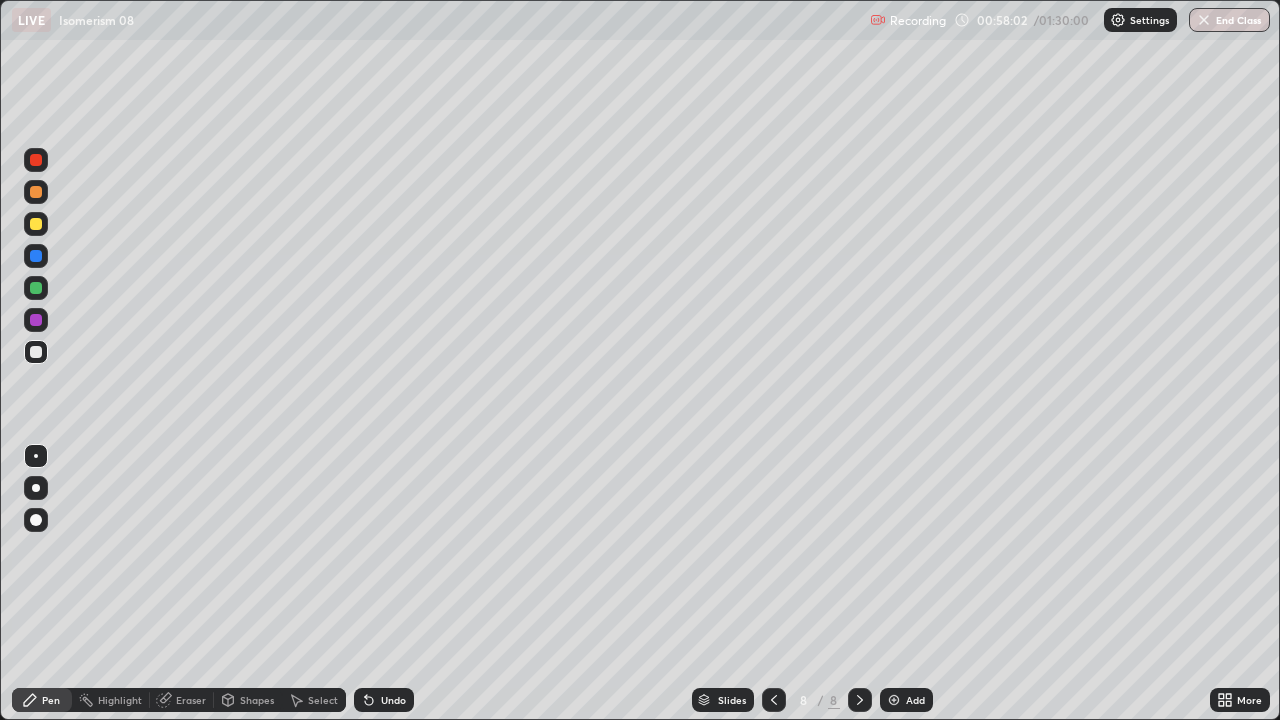 click on "Undo" at bounding box center (384, 700) 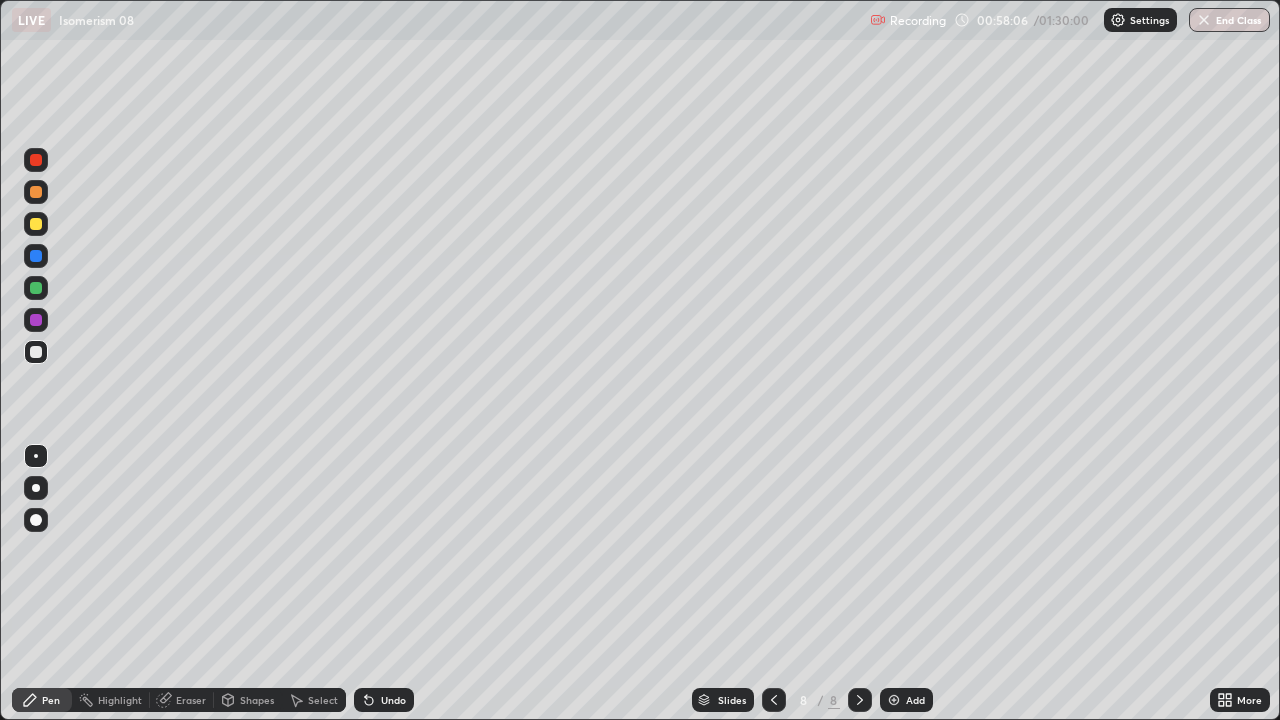 click on "Undo" at bounding box center (393, 700) 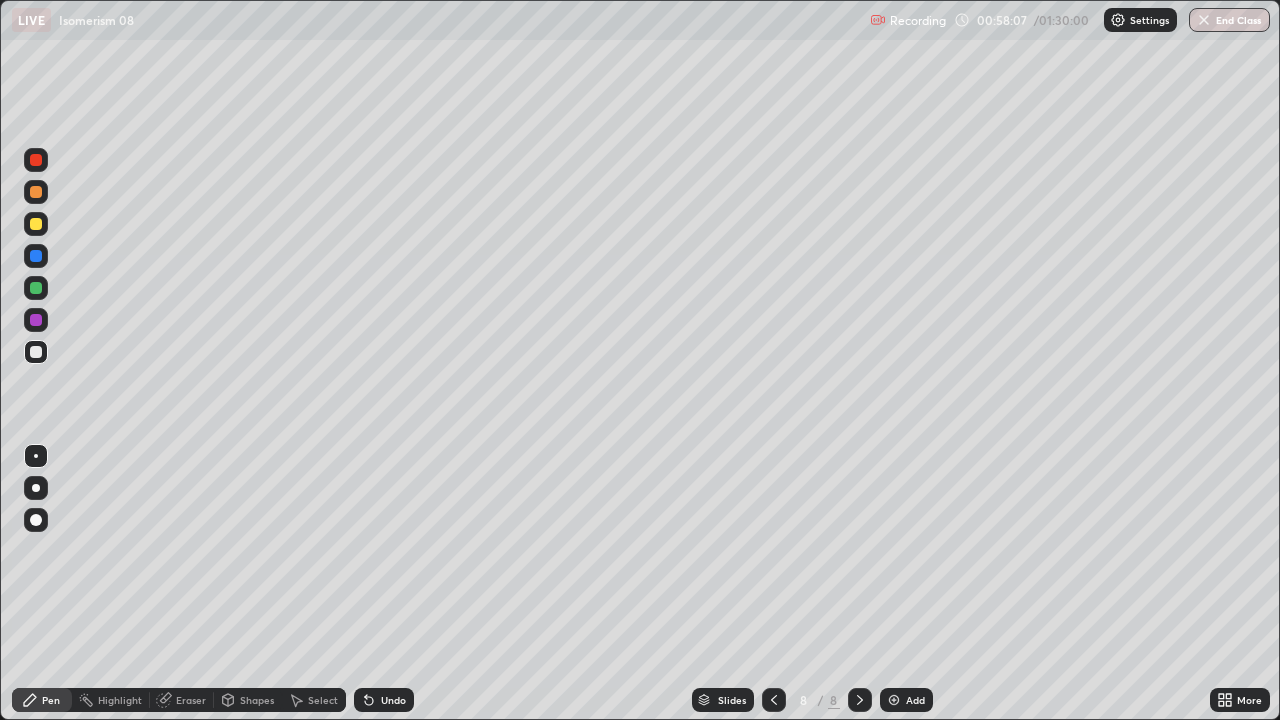 click on "Undo" at bounding box center [384, 700] 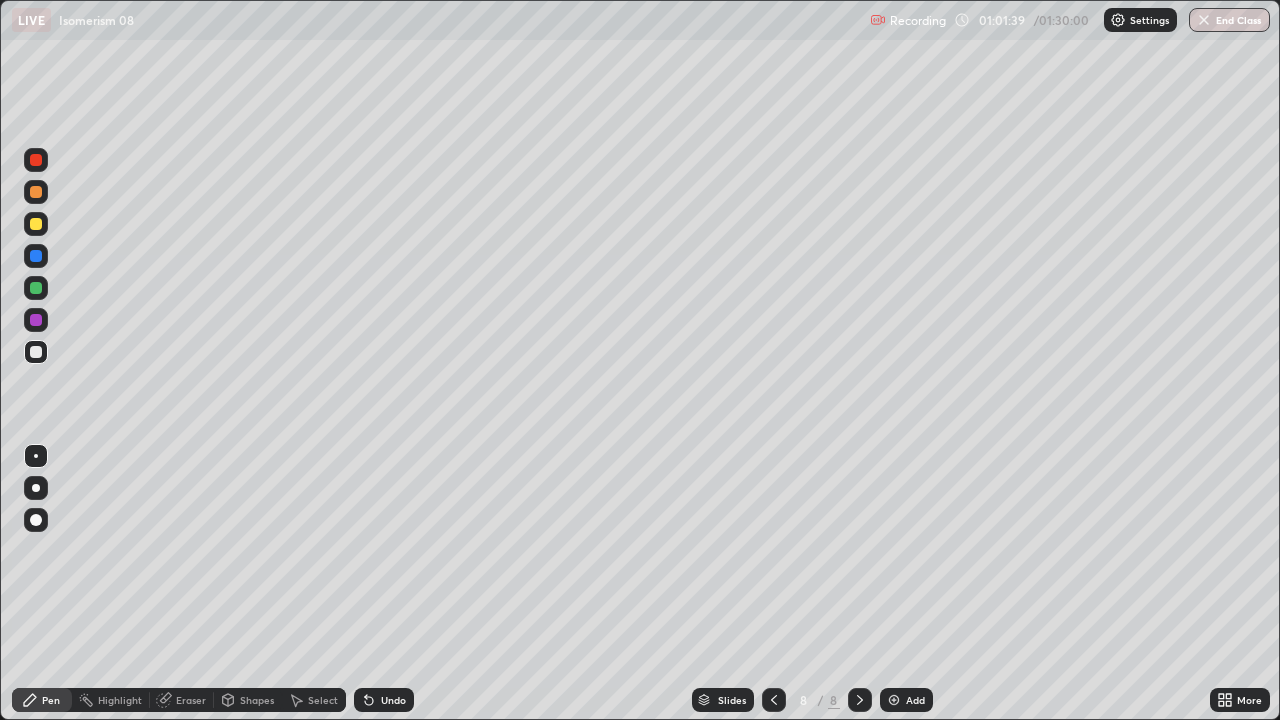 click on "Select" at bounding box center (323, 700) 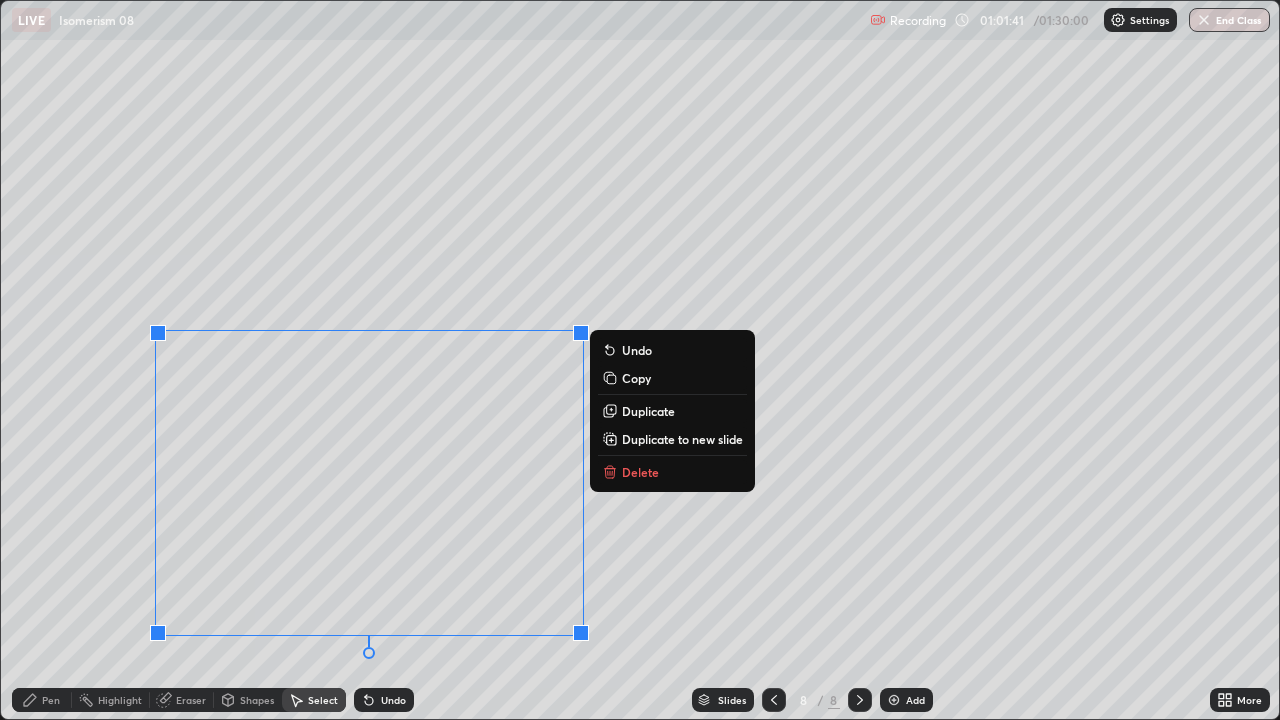 click on "Delete" at bounding box center (640, 472) 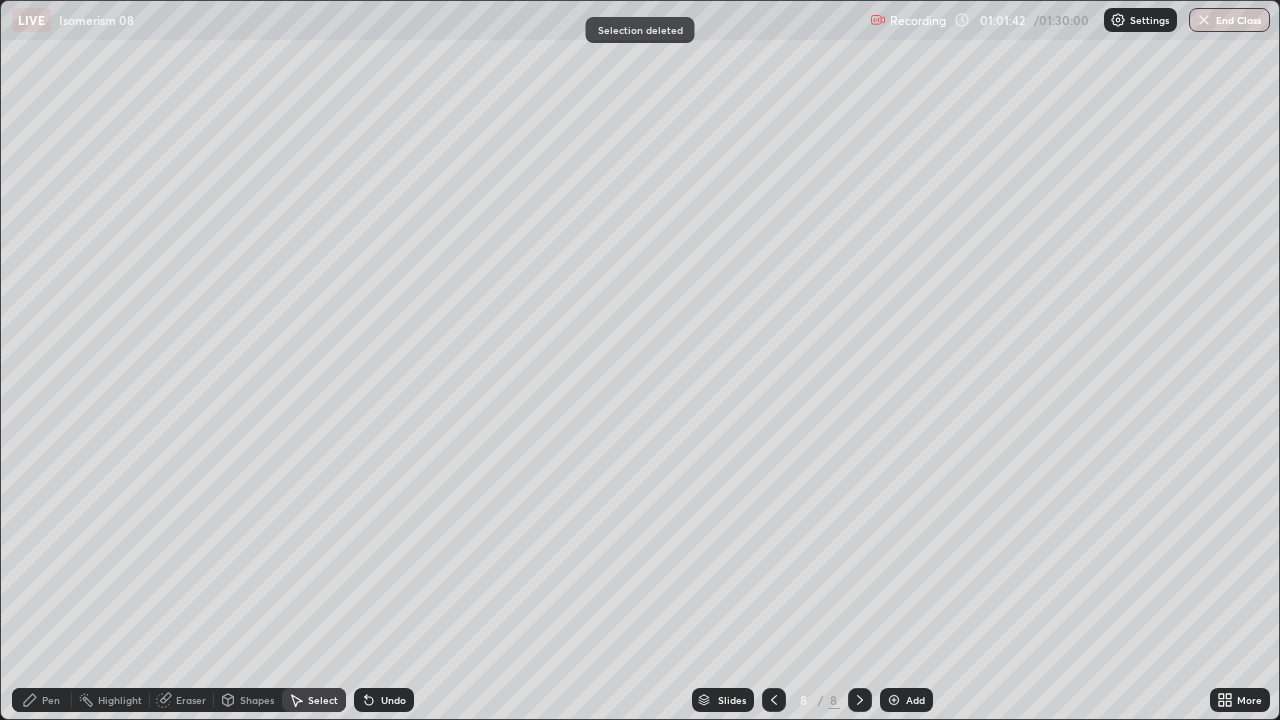 click on "Pen" at bounding box center (51, 700) 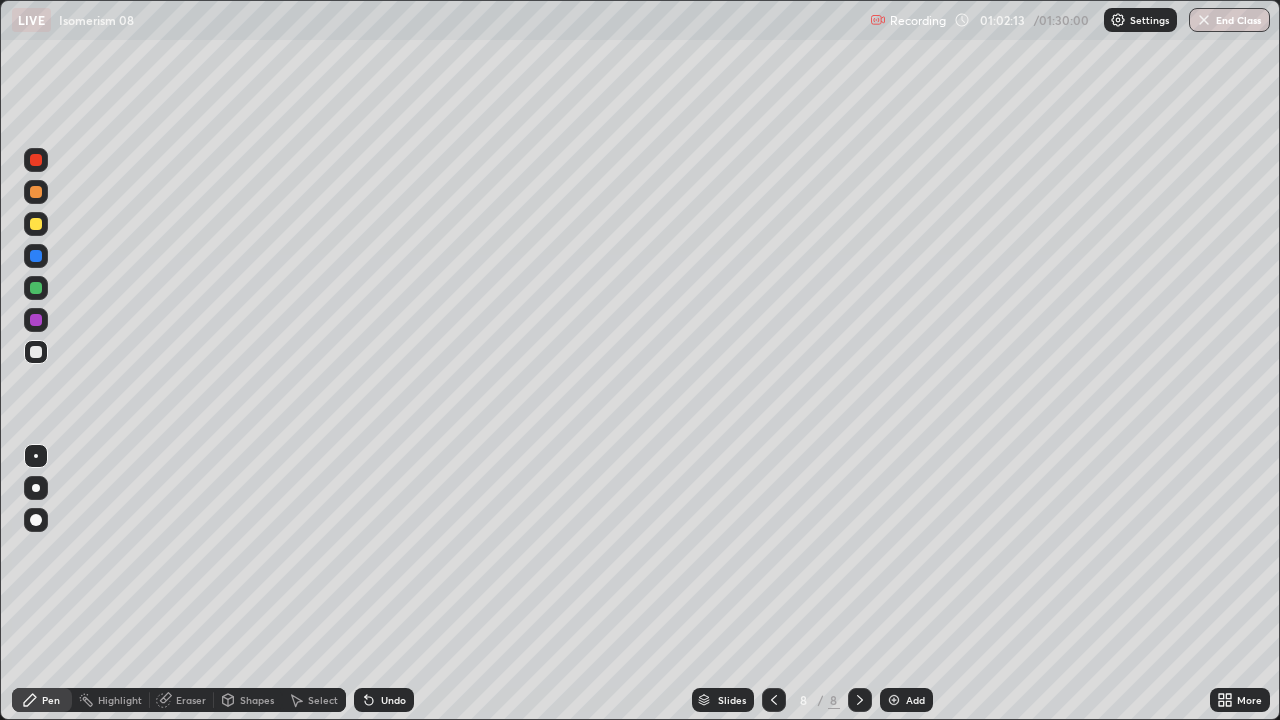 click on "Eraser" at bounding box center [191, 700] 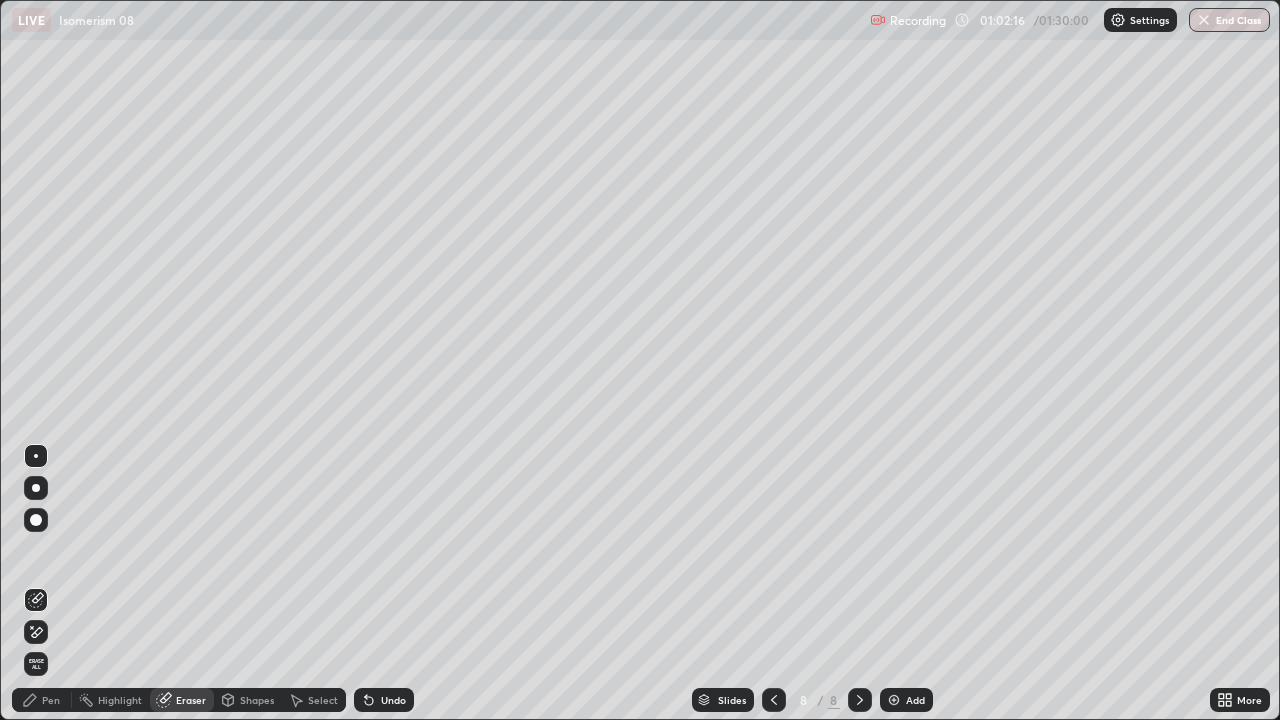 click on "Pen" at bounding box center (51, 700) 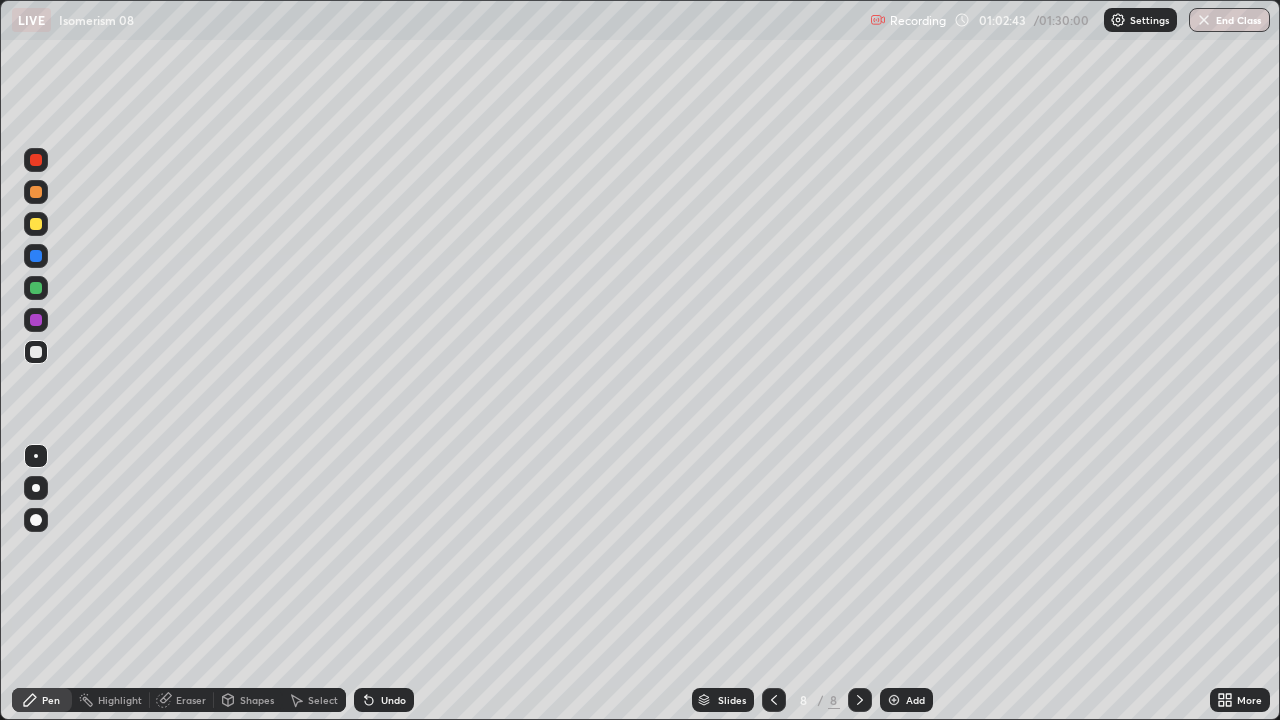 click on "Select" at bounding box center [323, 700] 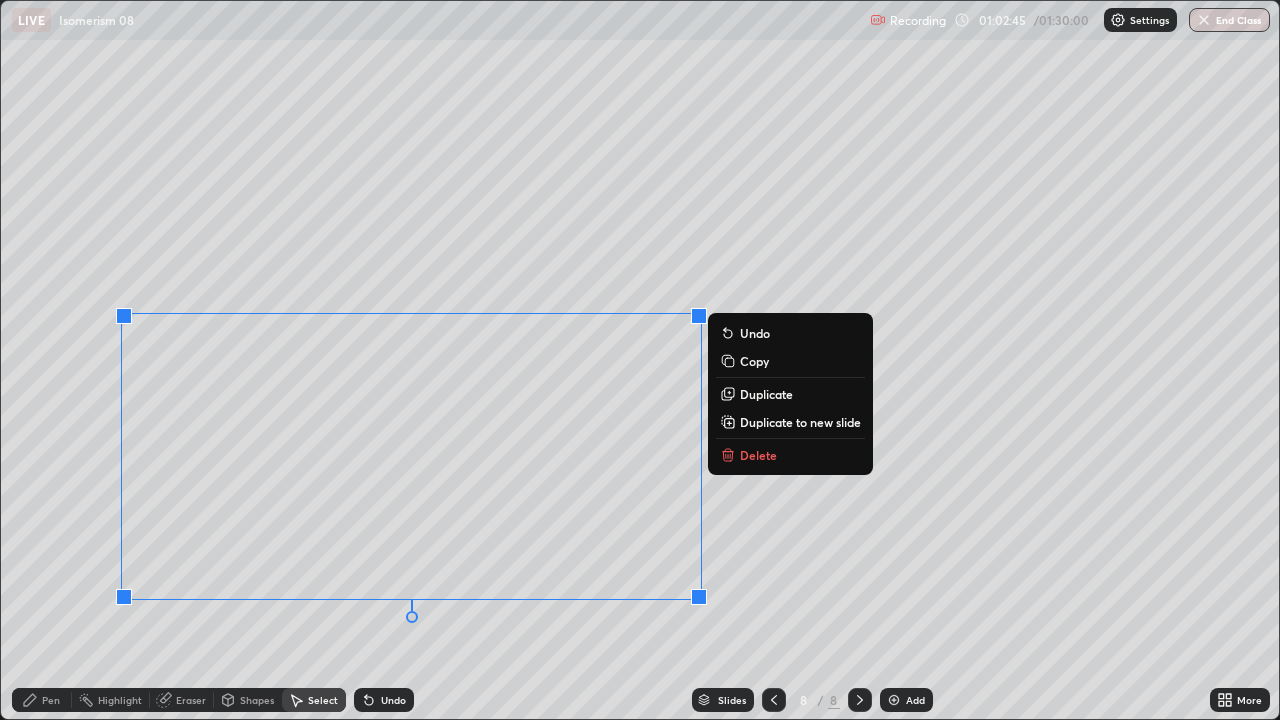 click 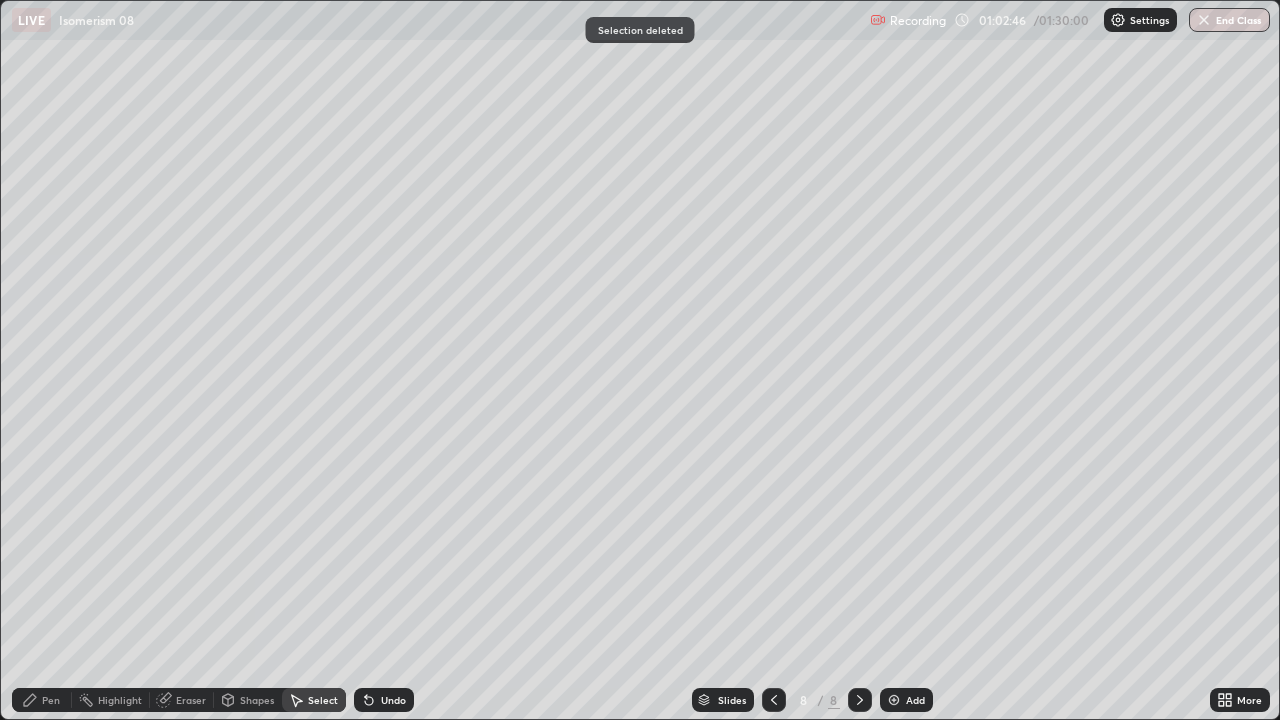 click on "Pen" at bounding box center (51, 700) 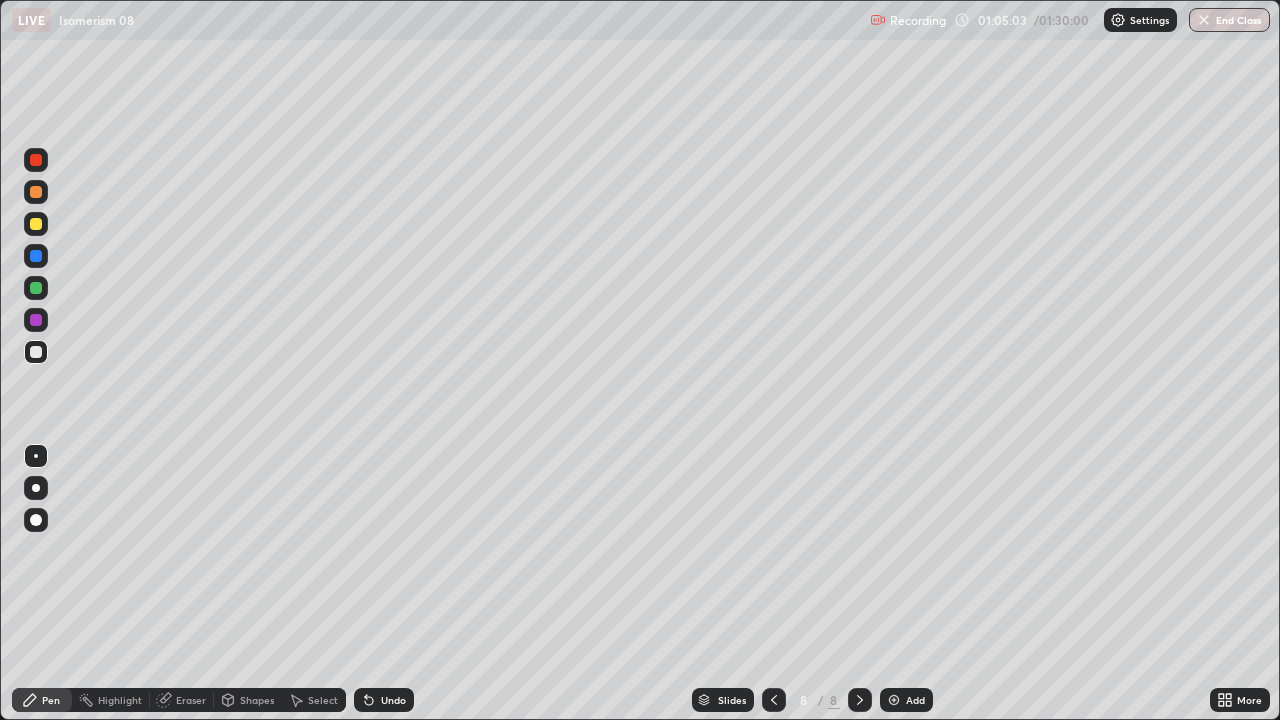 click on "Select" at bounding box center (323, 700) 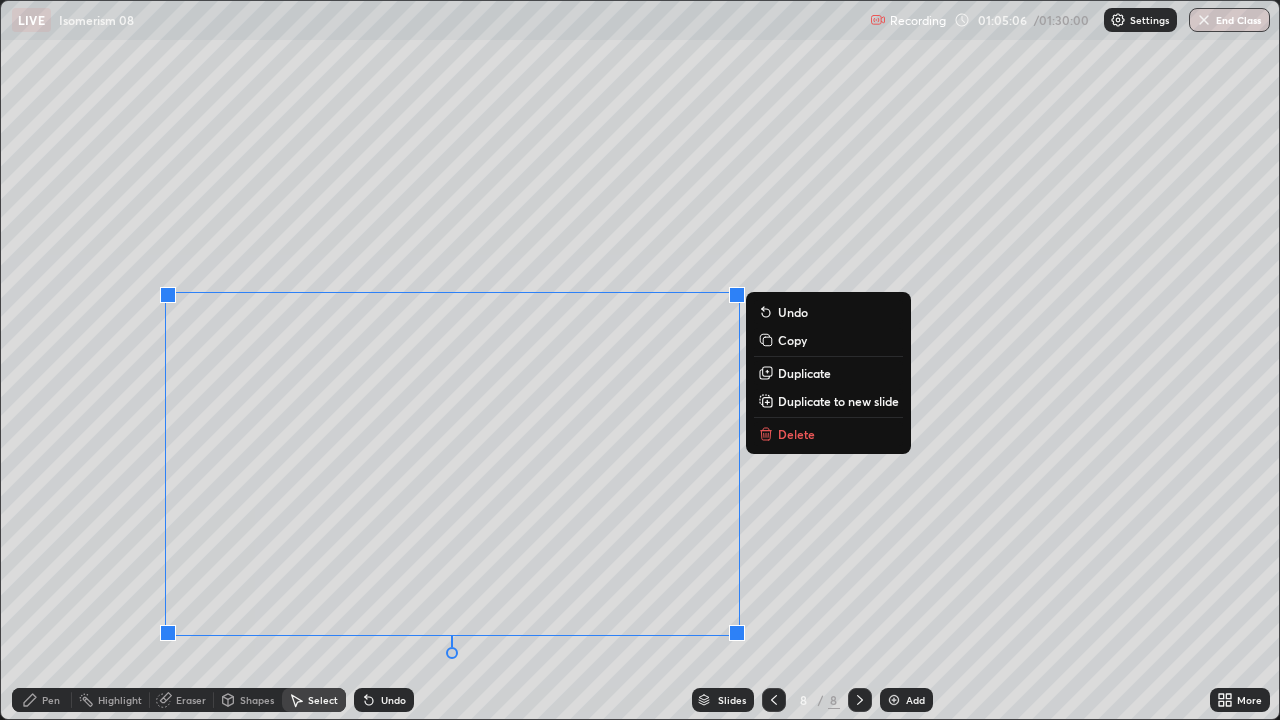 click on "Delete" at bounding box center [828, 434] 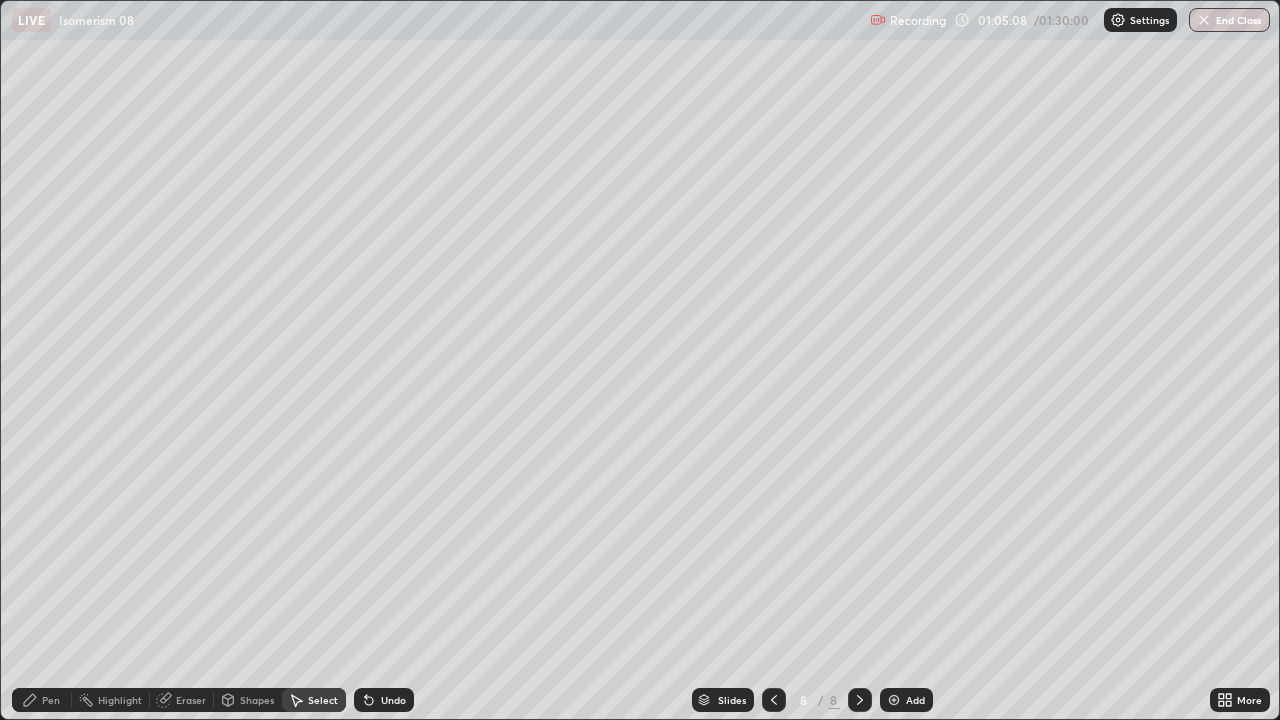 click on "Eraser" at bounding box center [182, 700] 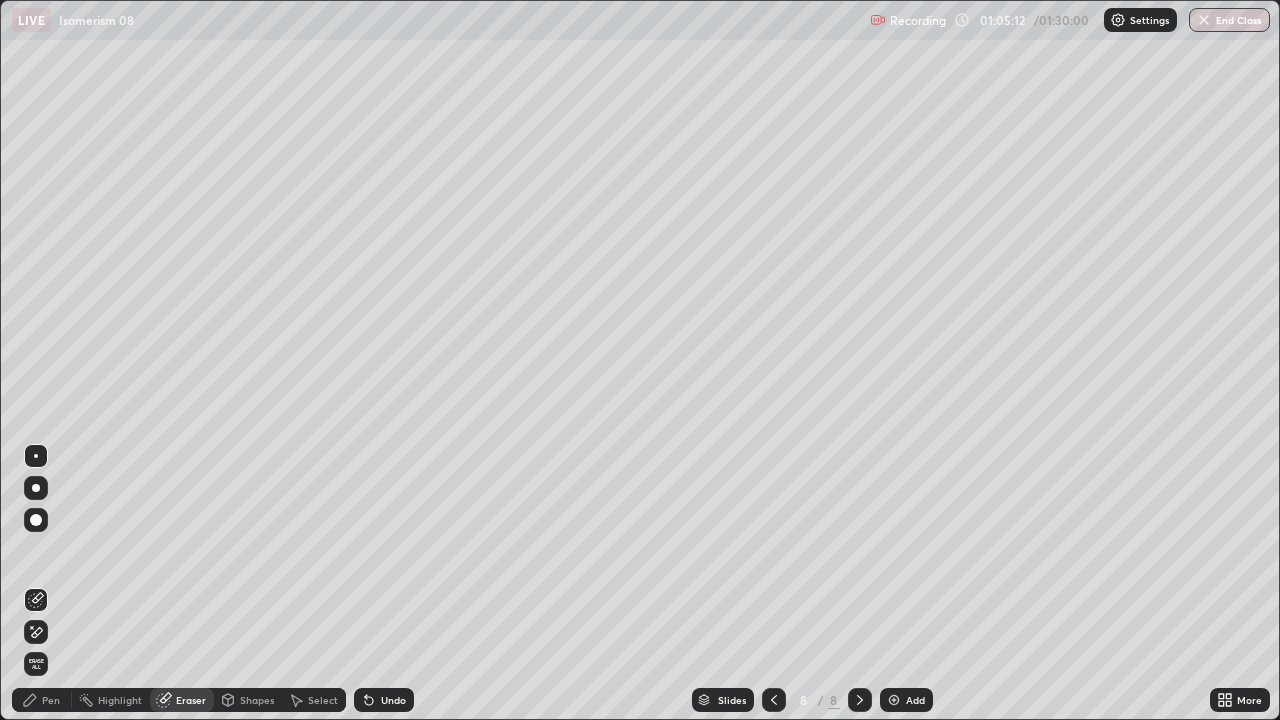 click on "Pen" at bounding box center (51, 700) 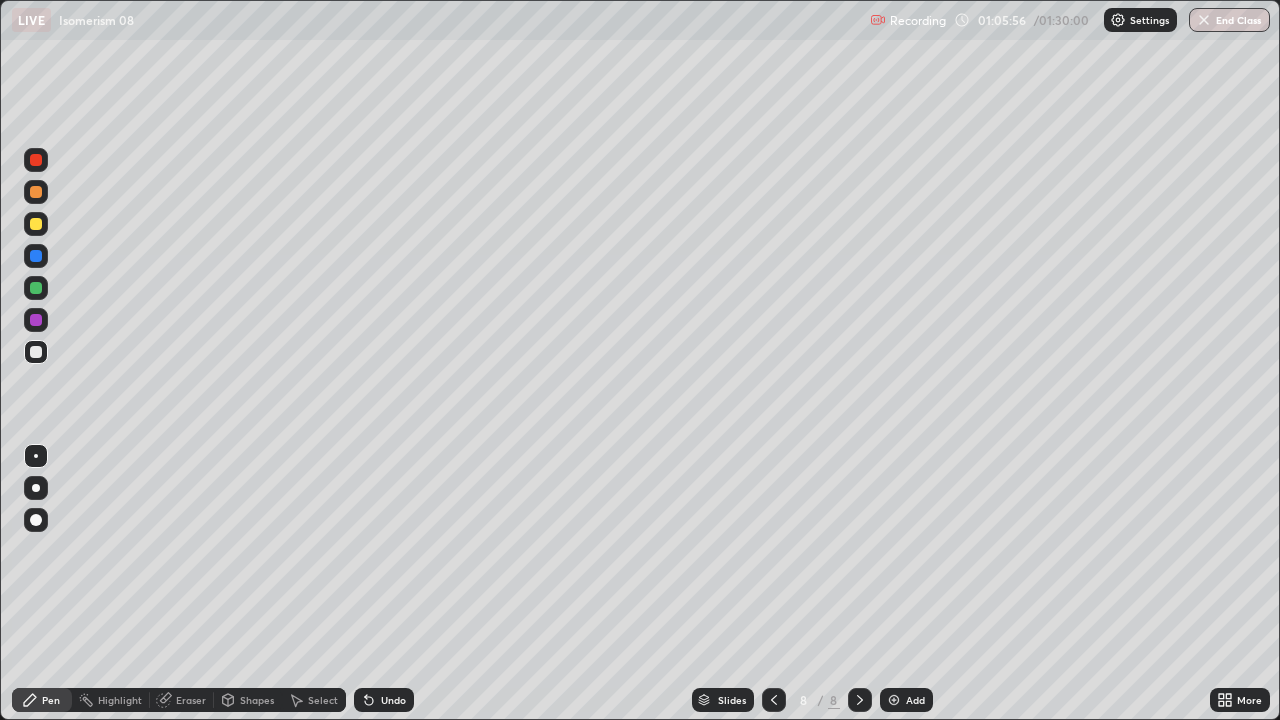 click on "Select" at bounding box center [314, 700] 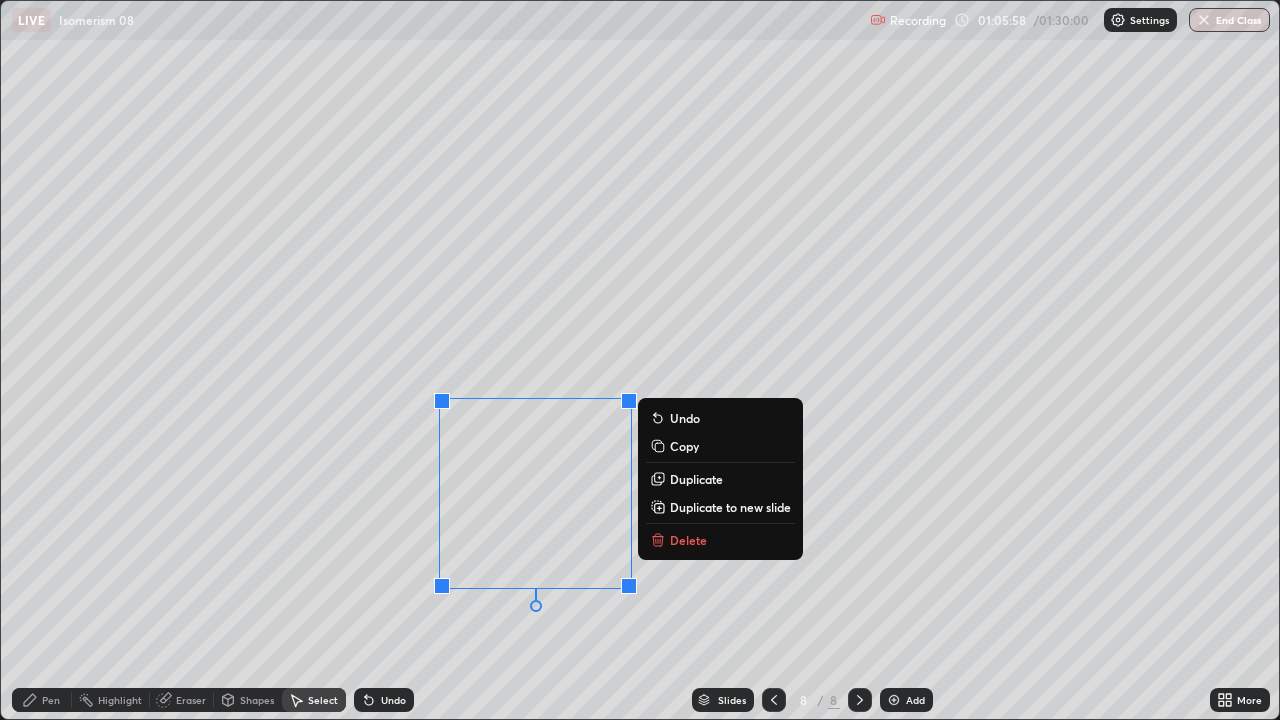 click on "Delete" at bounding box center (688, 540) 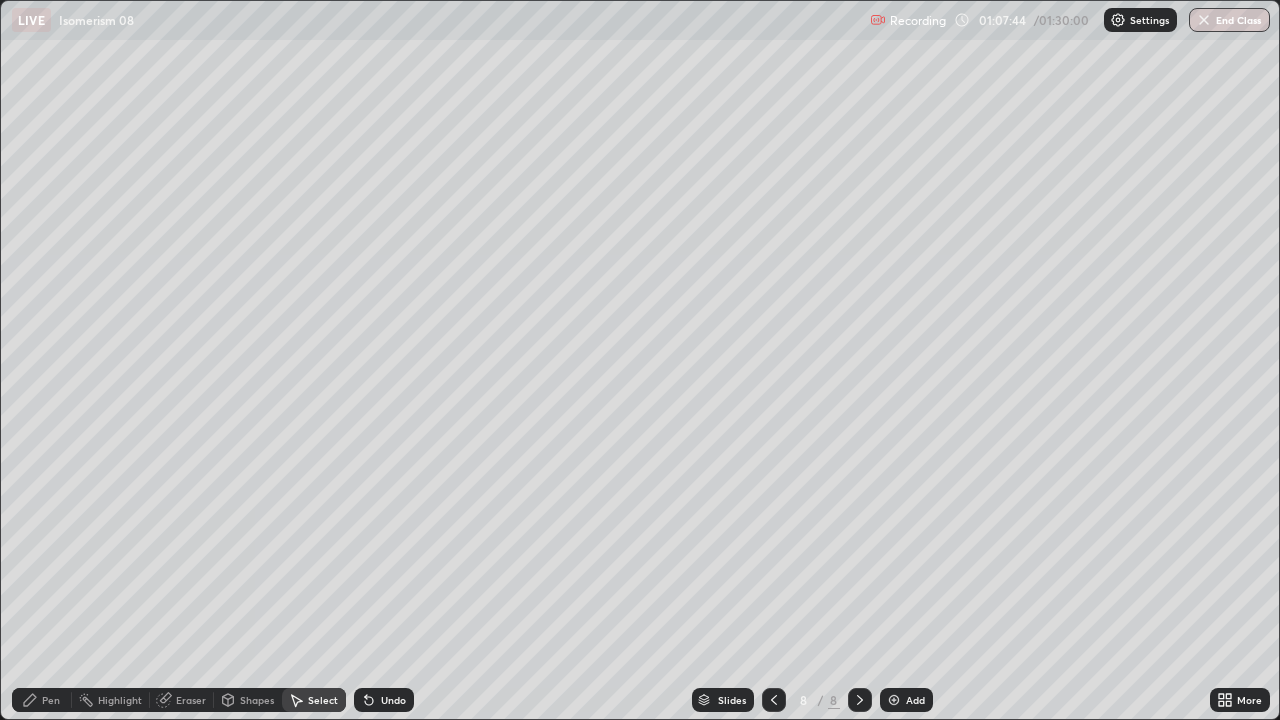 click on "Pen" at bounding box center (51, 700) 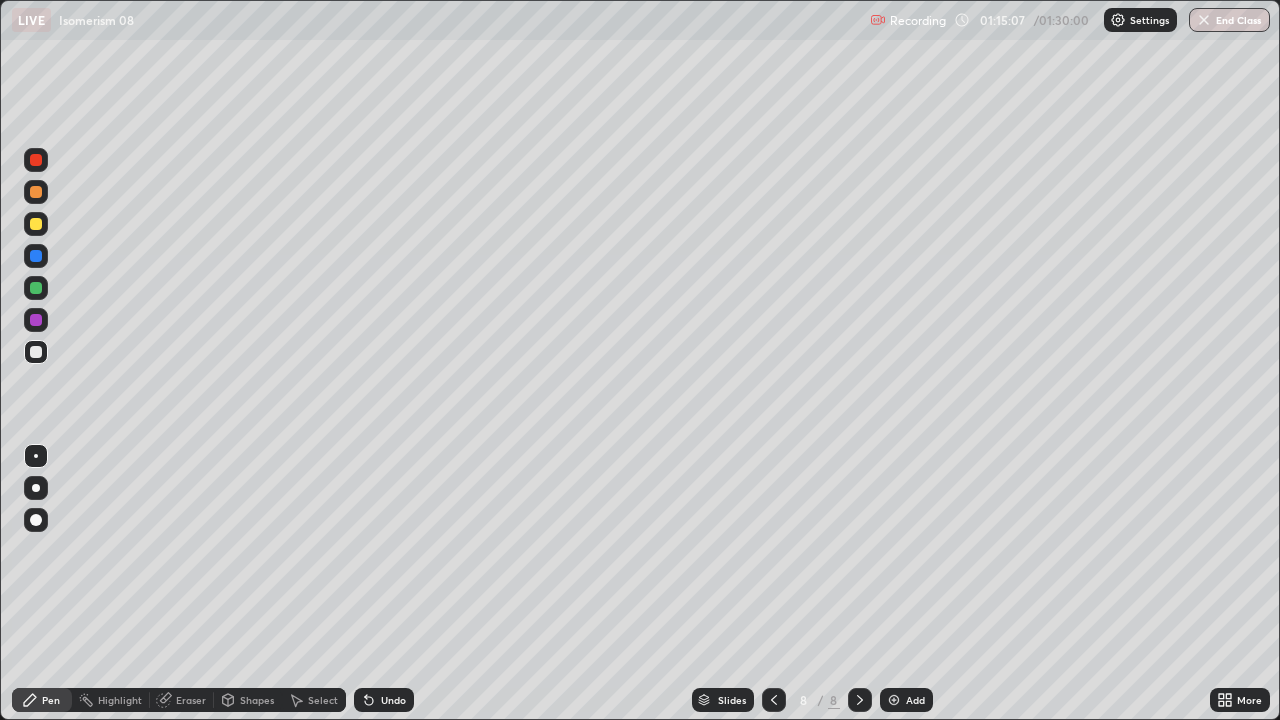 click at bounding box center (894, 700) 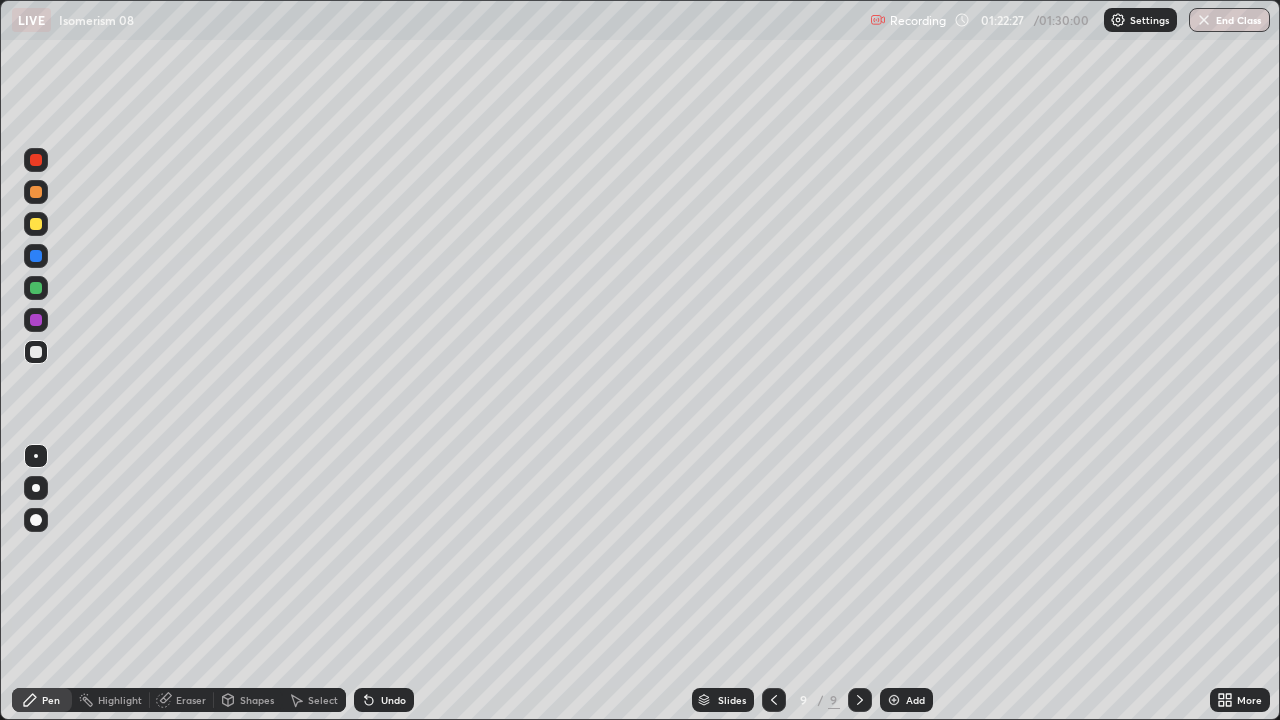 click at bounding box center (1204, 20) 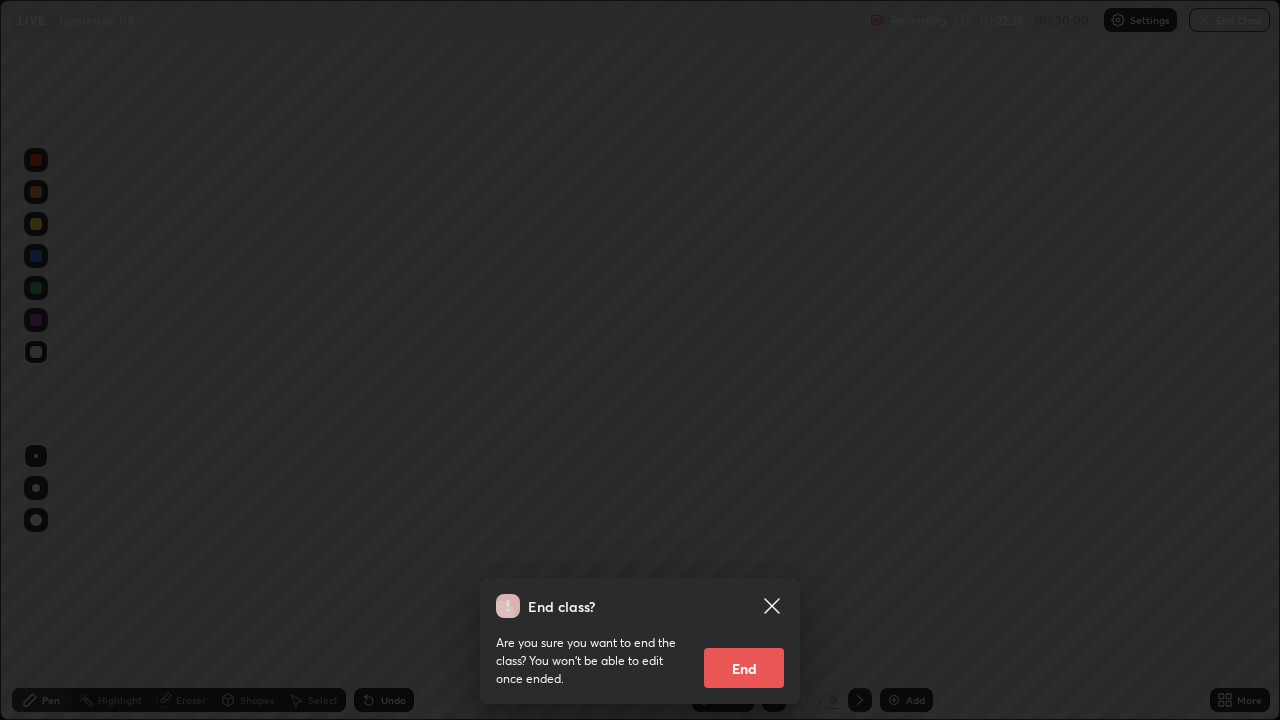 click on "End" at bounding box center [744, 668] 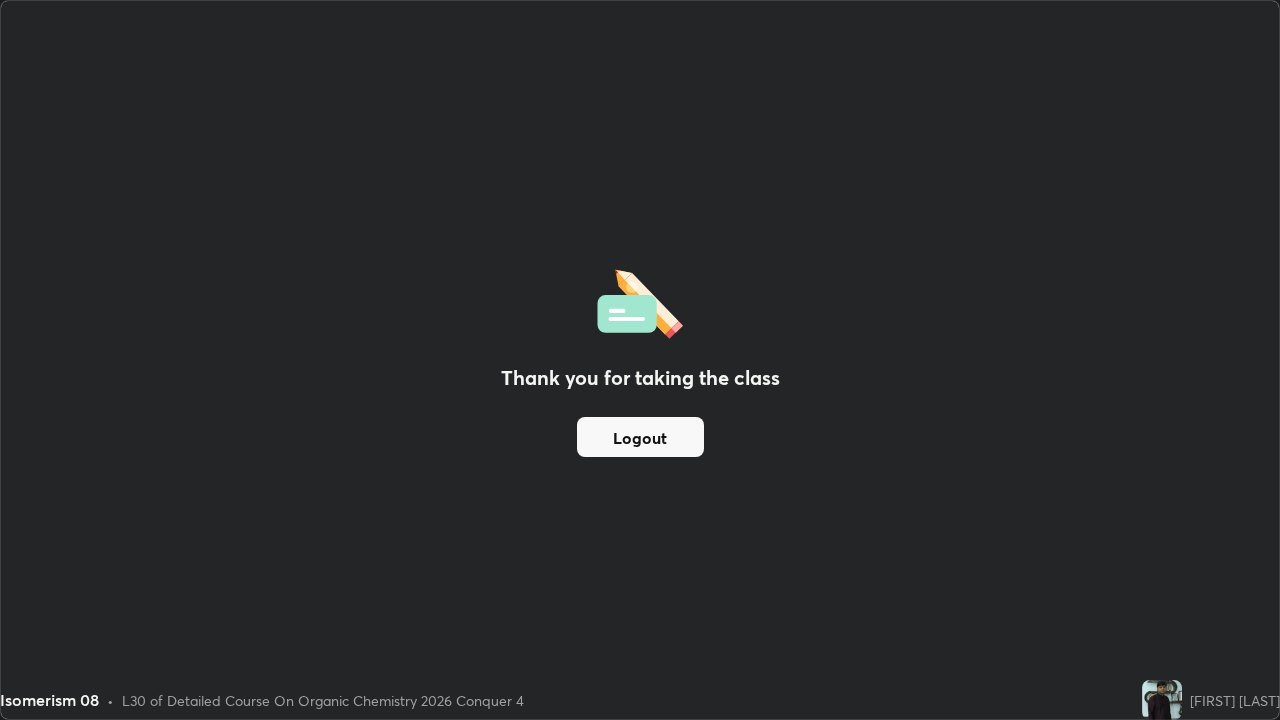 click on "Logout" at bounding box center [640, 437] 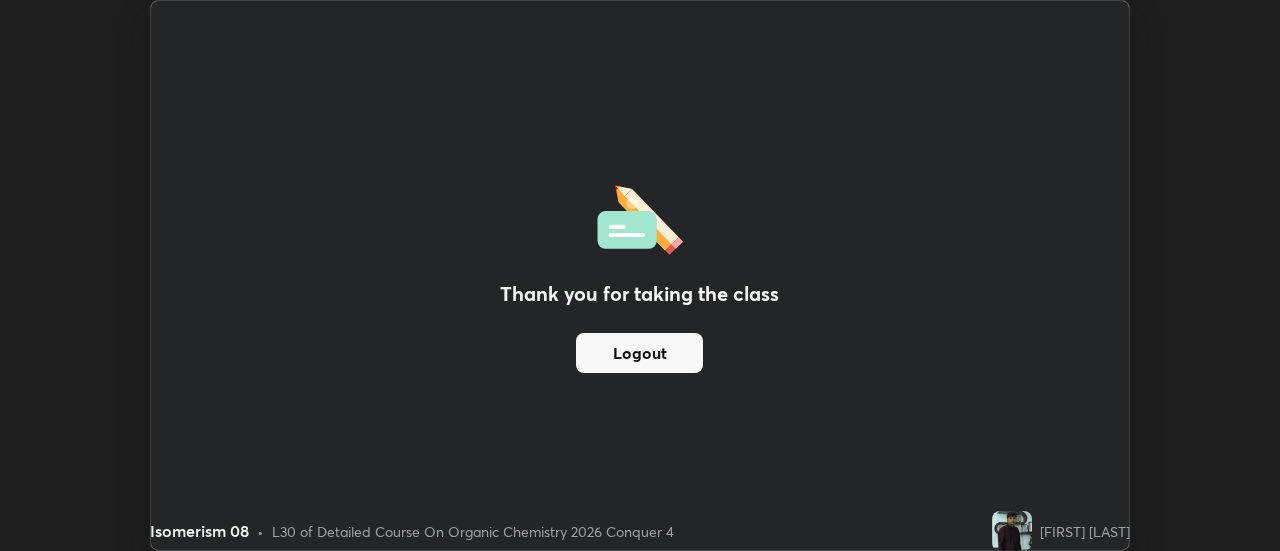 scroll, scrollTop: 551, scrollLeft: 1280, axis: both 